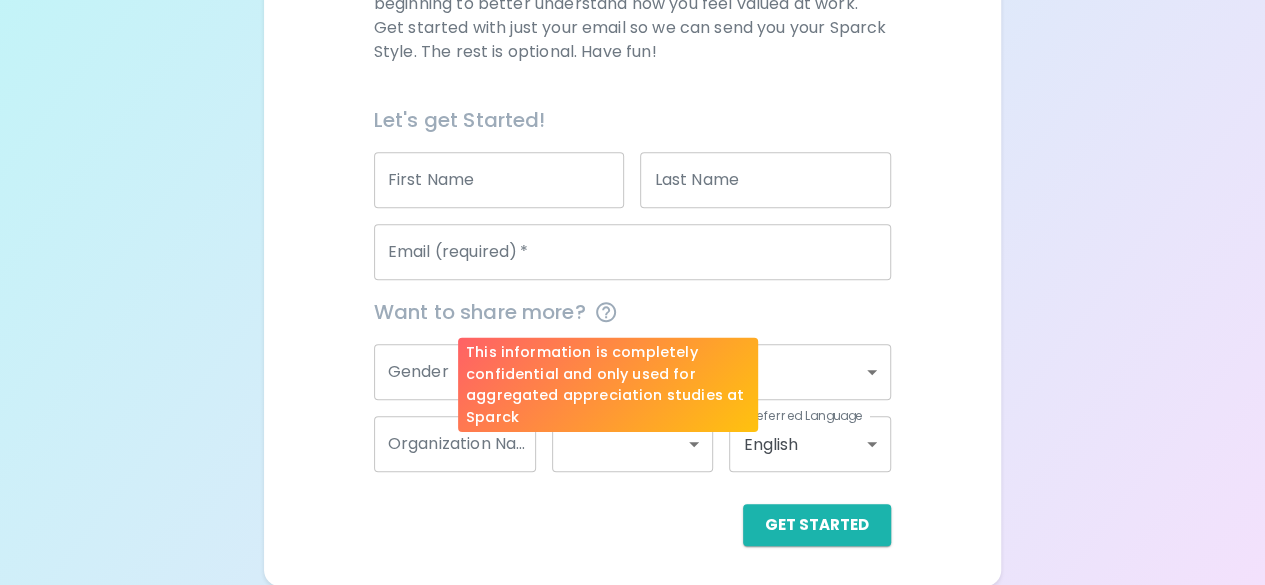 scroll, scrollTop: 390, scrollLeft: 0, axis: vertical 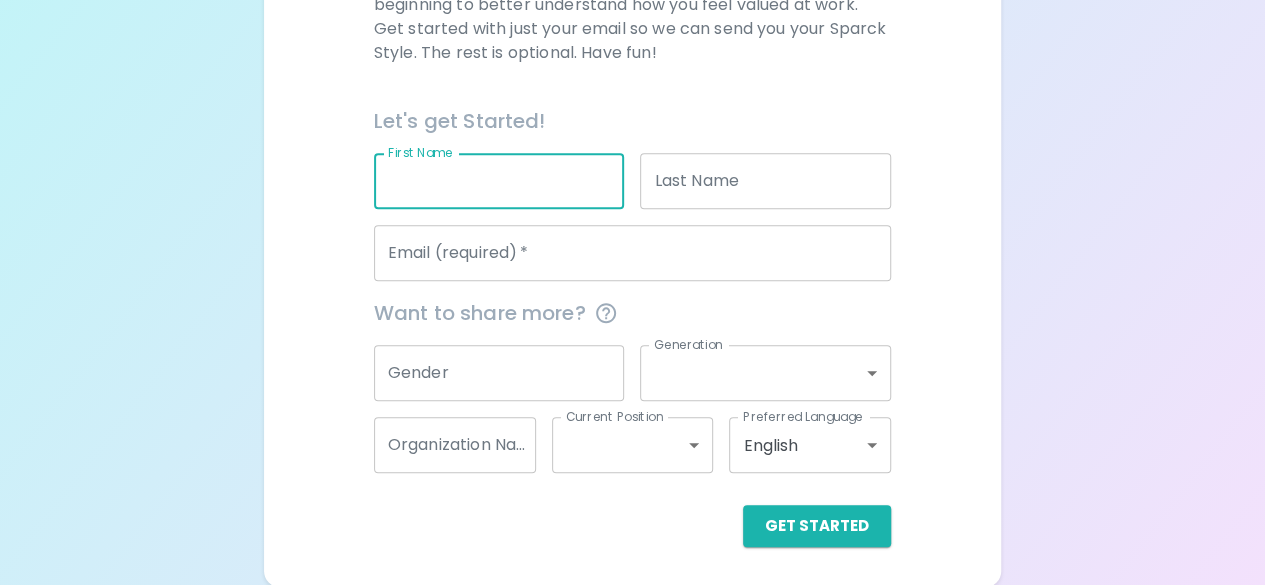 click on "First Name" at bounding box center [499, 181] 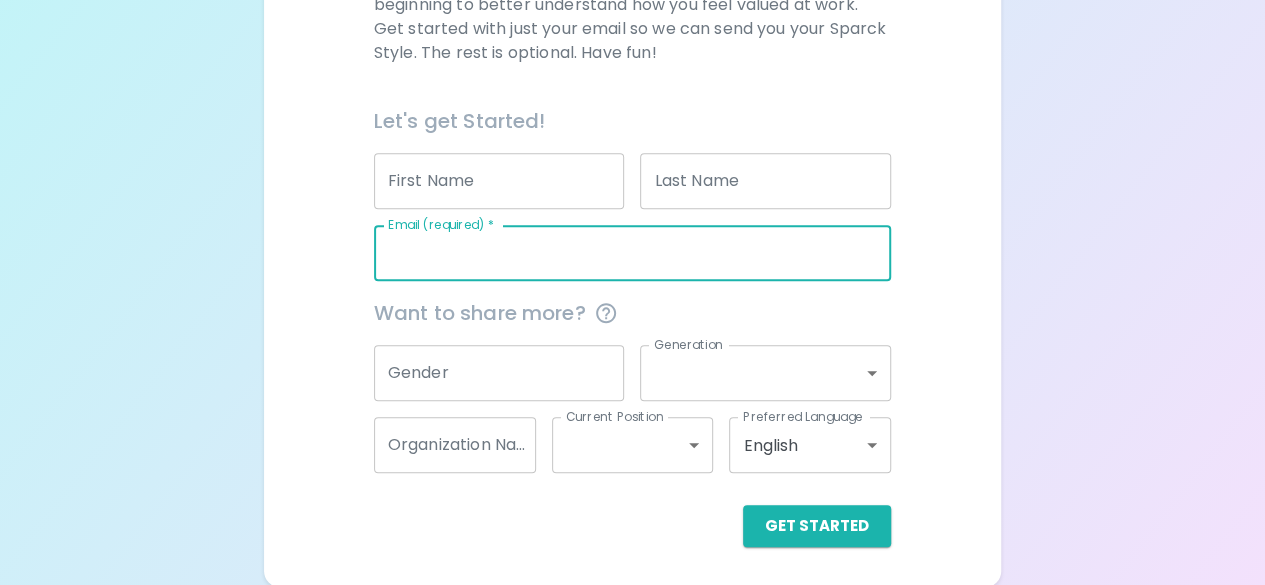 click on "Email (required)   *" at bounding box center [632, 253] 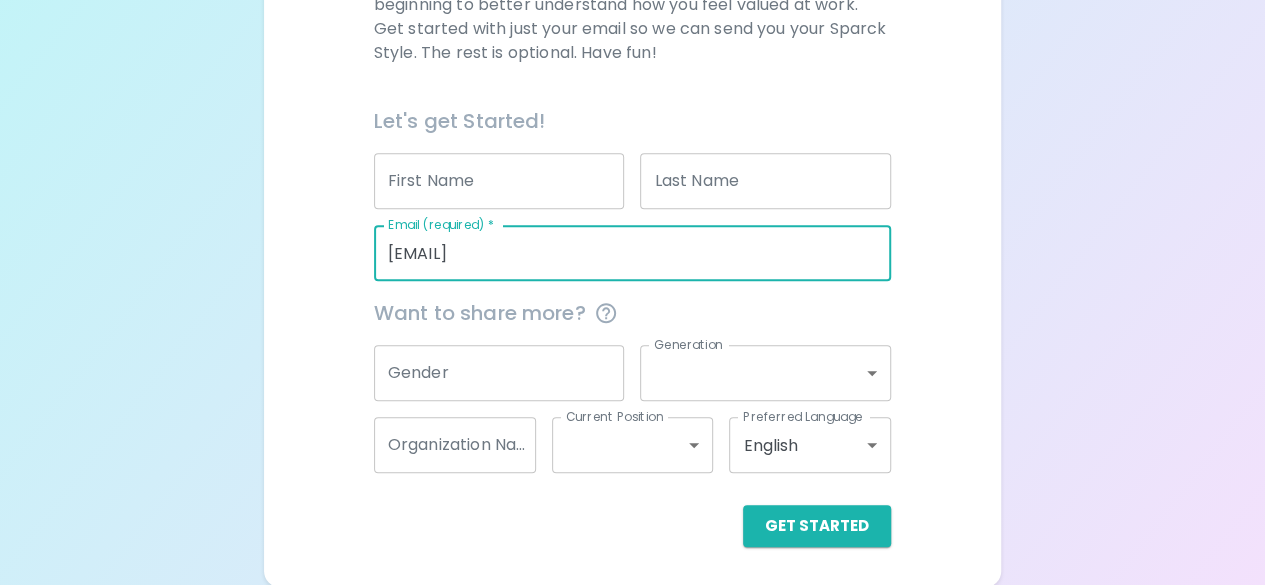 type on "[EMAIL]" 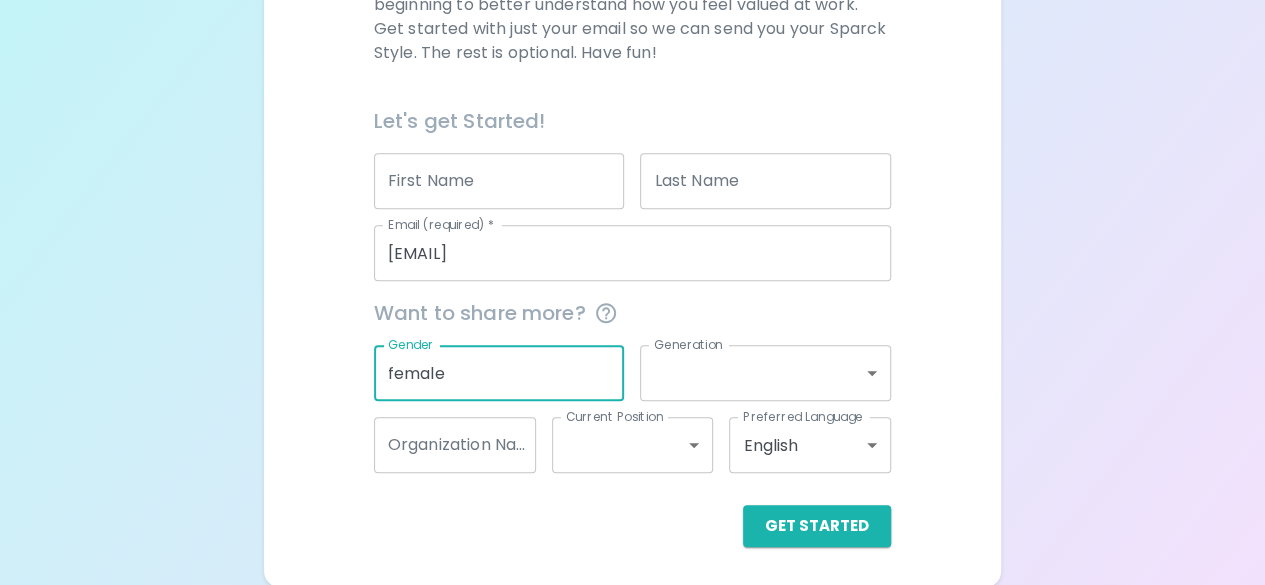 type on "female" 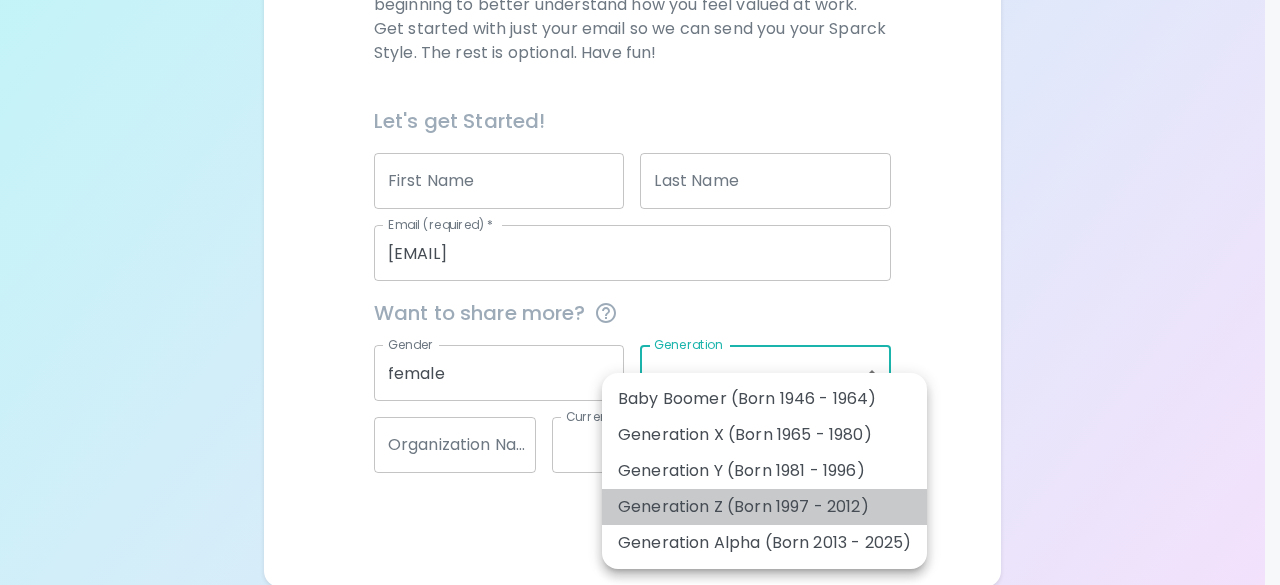 click on "Generation Z (Born 1997 - 2012)" at bounding box center (764, 507) 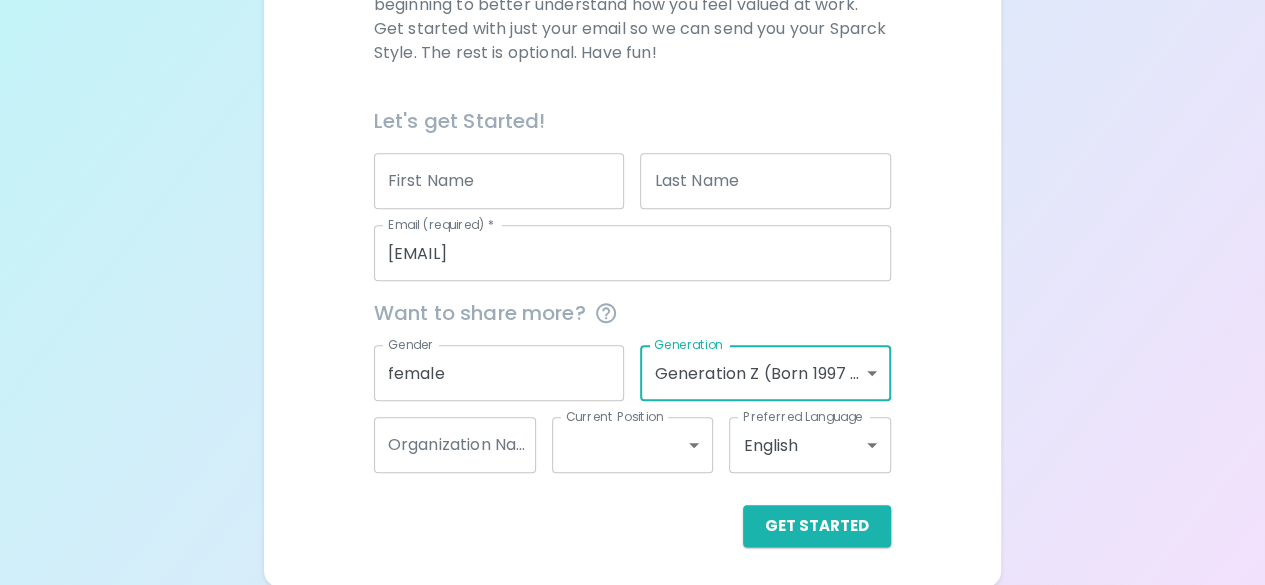 click on "Organization Name Organization Name" at bounding box center (455, 445) 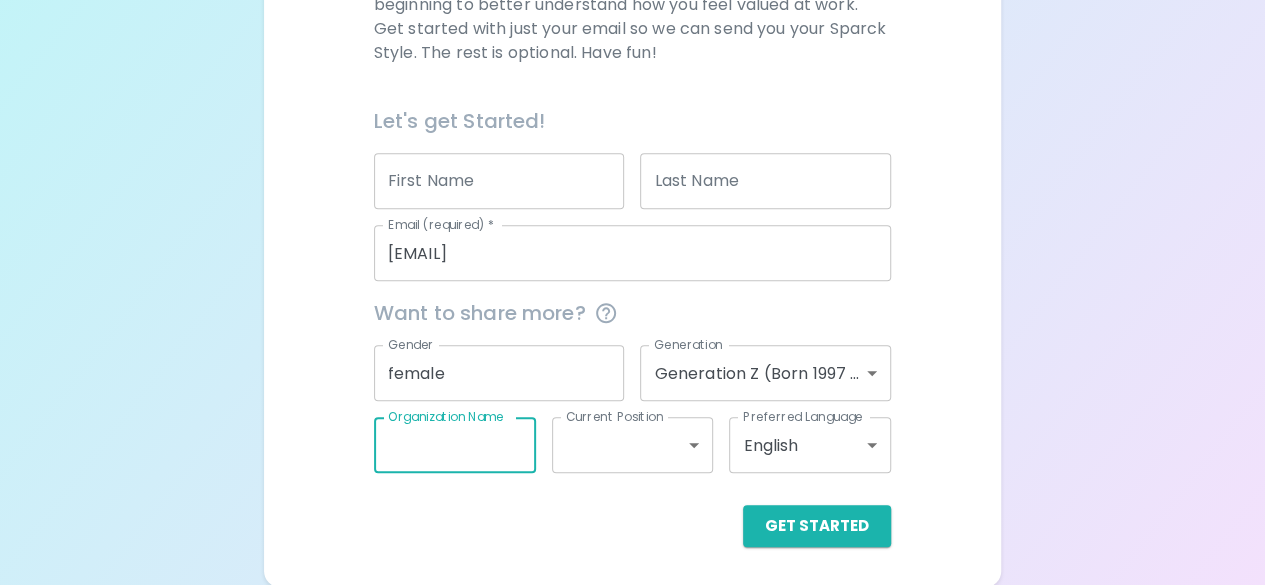 click on "Sparck Appreciation Style Quiz We are so excited to work with you to uncover your primary appreciation style in the workplace. It takes about 60 seconds and you will get access to your results right away. This is just the beginning to better understand how you feel valued at work. Get started with just your email so we can send you your Sparck Style. The rest is optional. Have fun! Let's get Started! First Name First Name Last Name Last Name Email (required)   * [EMAIL] Email (required)   * Want to share more? Gender female Gender Generation Generation Z (Born 1997 - 2012) generation_z Generation Organization Name Organization Name Current Position ​ Current Position Preferred Language English en Preferred Language Get Started   English Español العربية‏ Português" at bounding box center (632, 98) 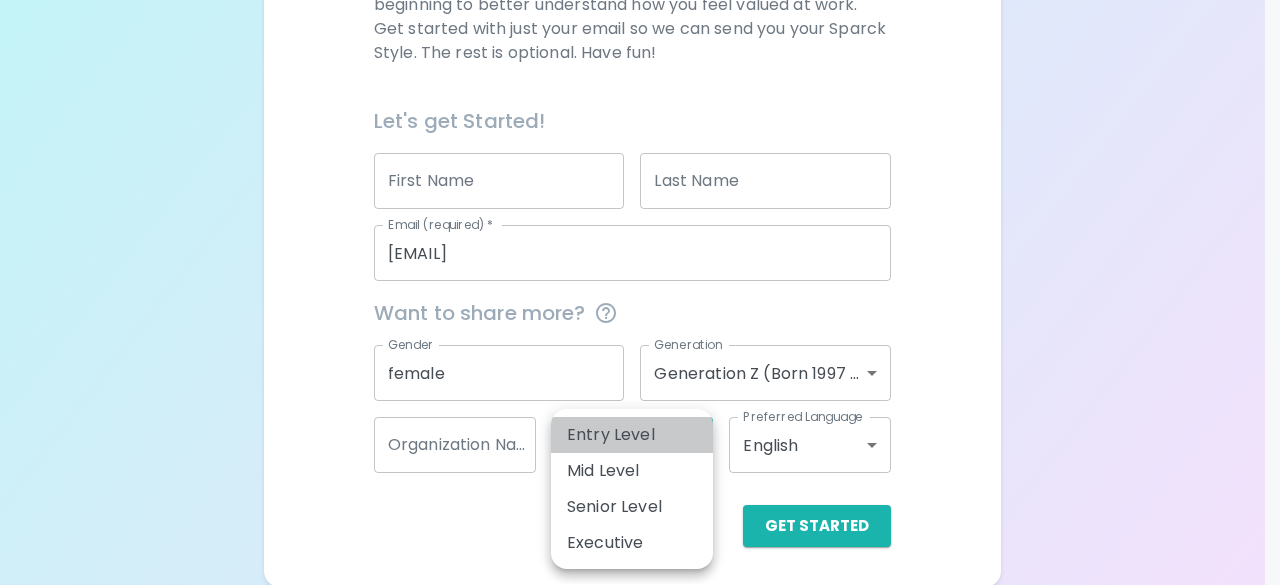 click on "Entry Level" at bounding box center [632, 435] 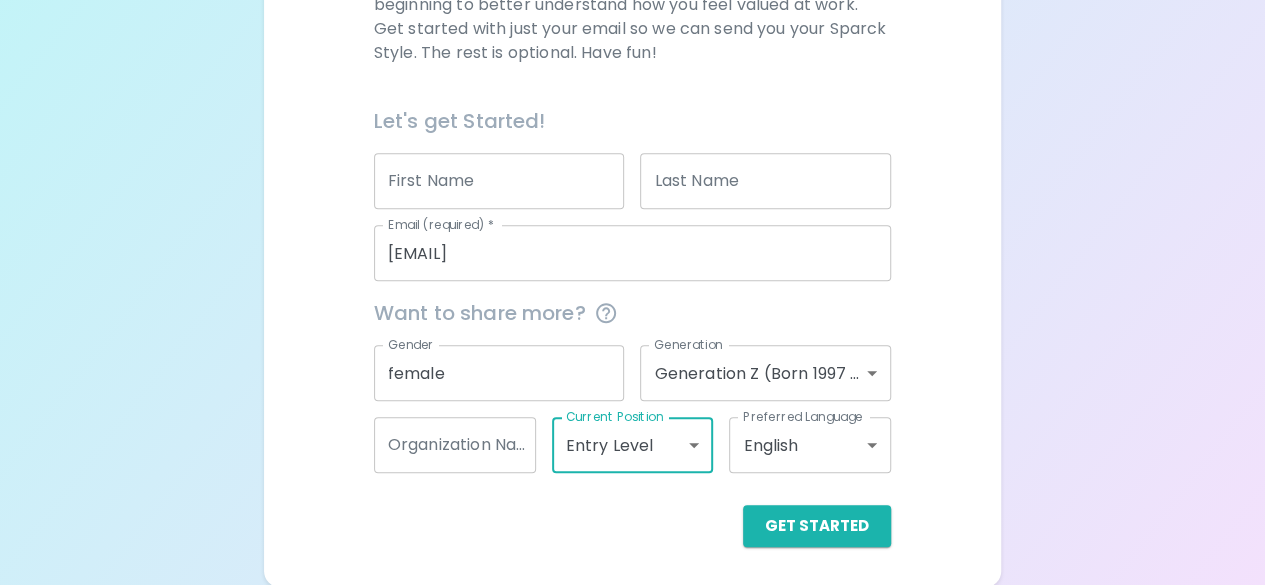 click on "Organization Name" at bounding box center (455, 445) 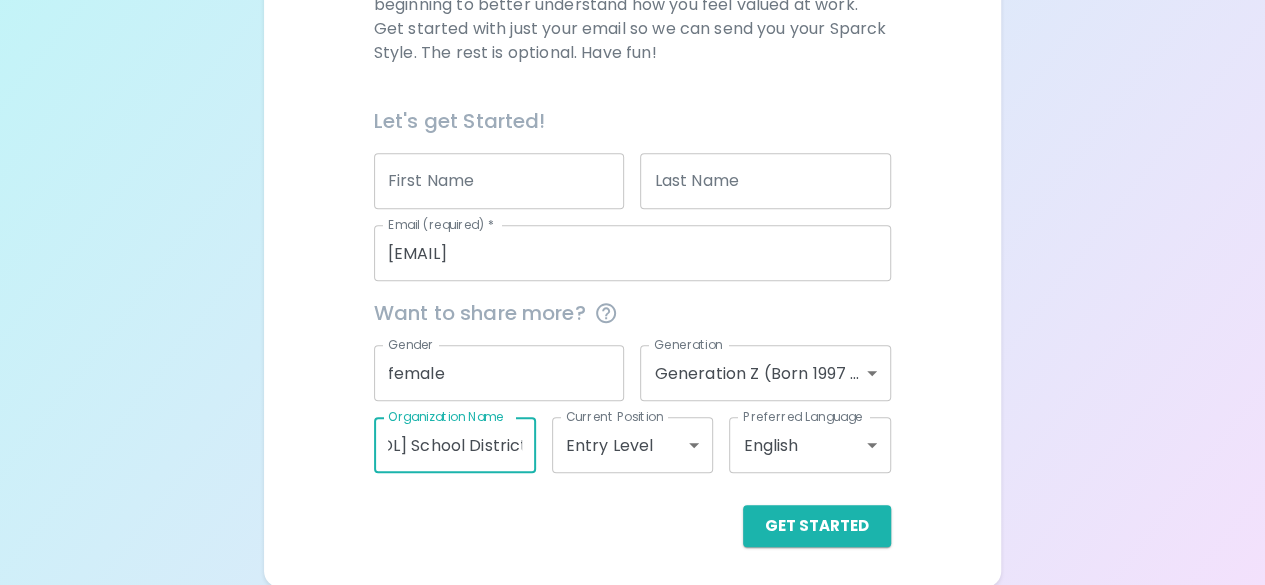 scroll, scrollTop: 0, scrollLeft: 66, axis: horizontal 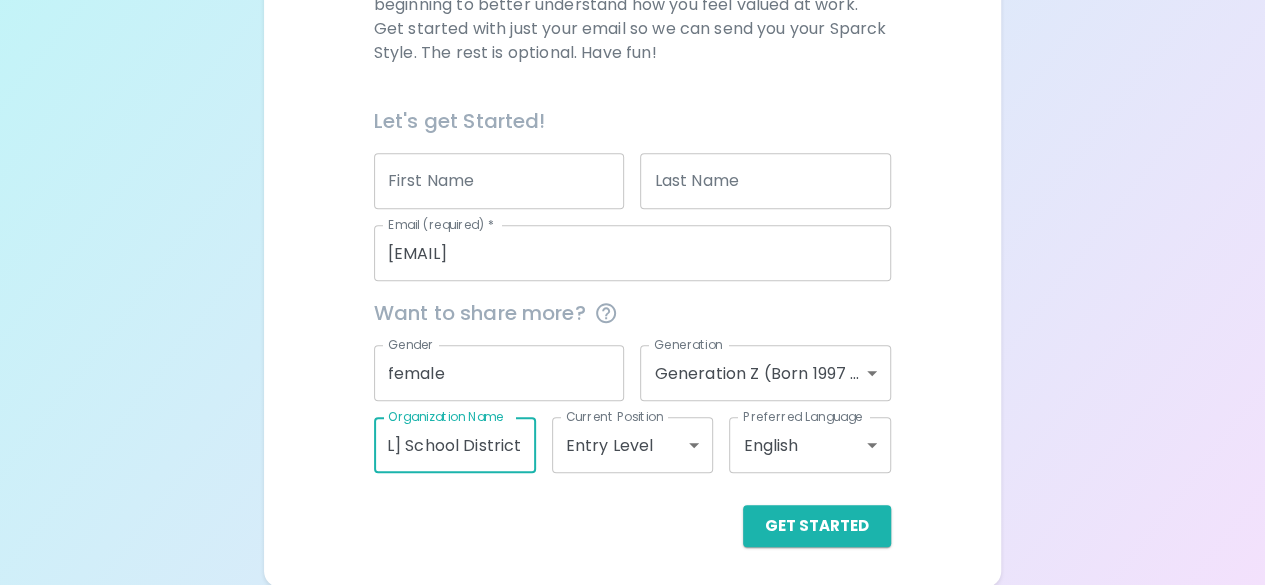 type on "[SCHOOL] School District" 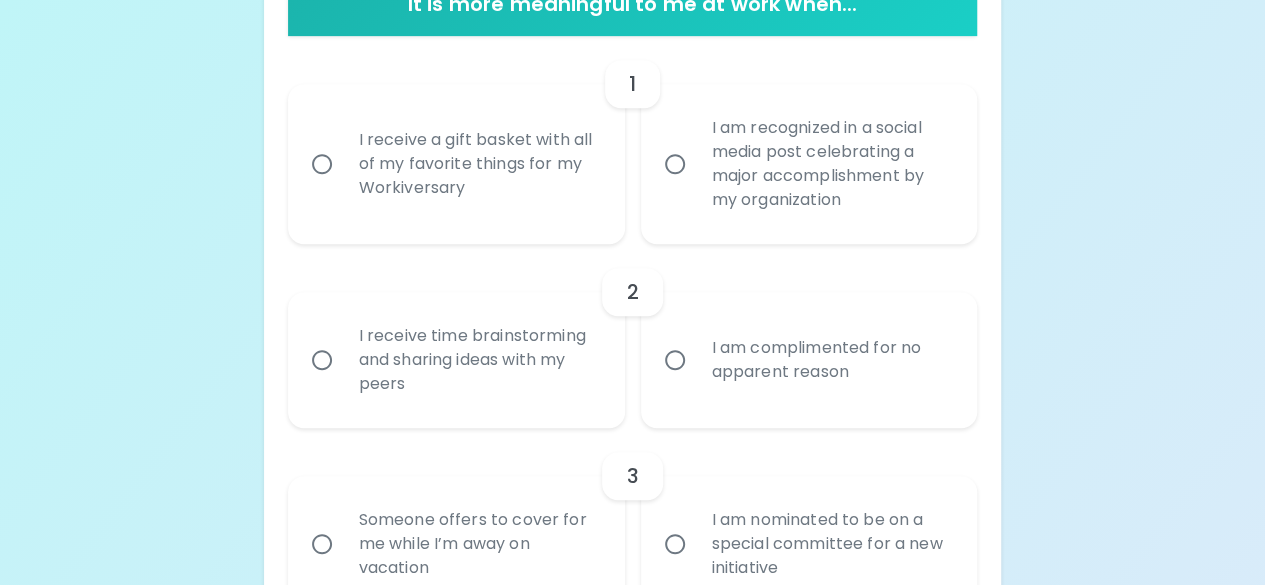 scroll, scrollTop: 446, scrollLeft: 0, axis: vertical 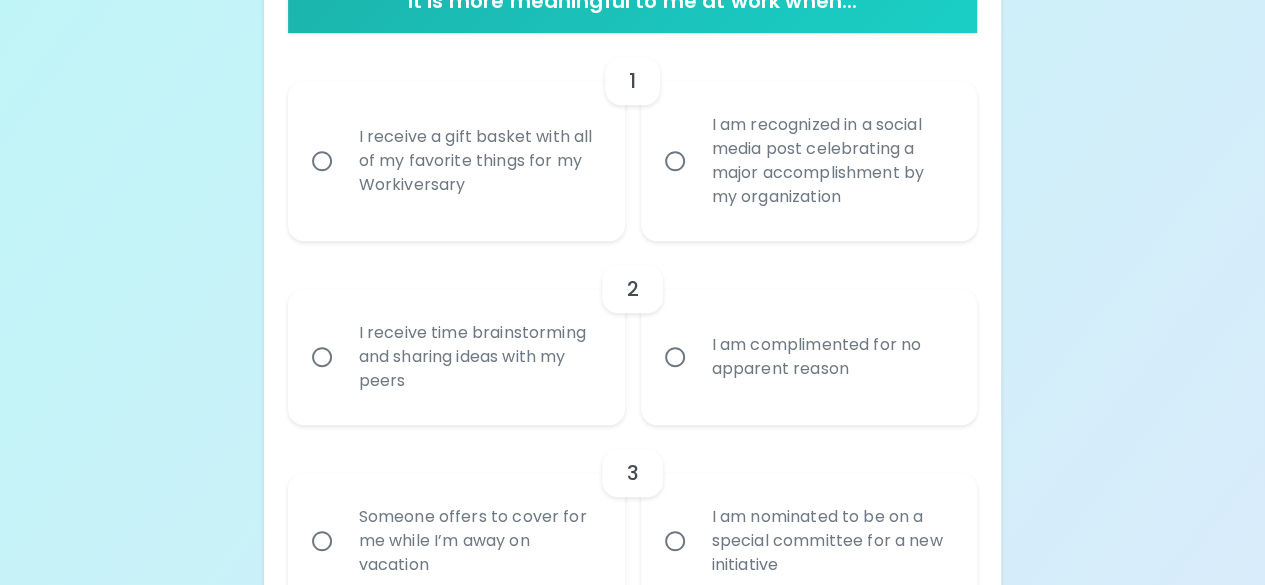click on "I receive a gift basket with all of my favorite things for my Workiversary" at bounding box center (478, 161) 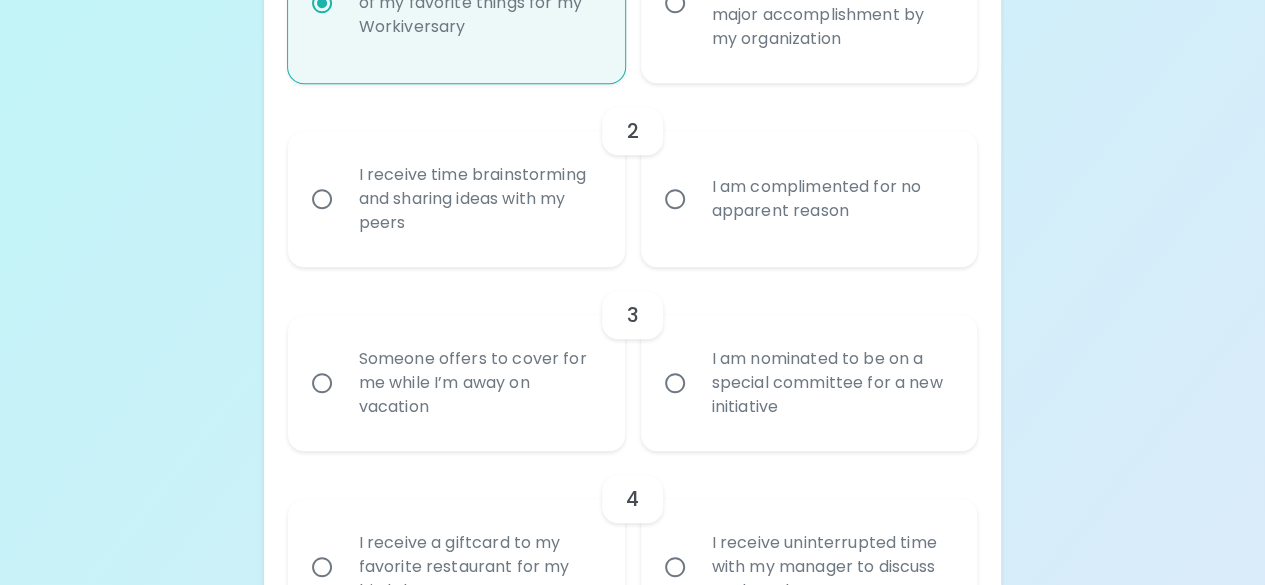 scroll, scrollTop: 606, scrollLeft: 0, axis: vertical 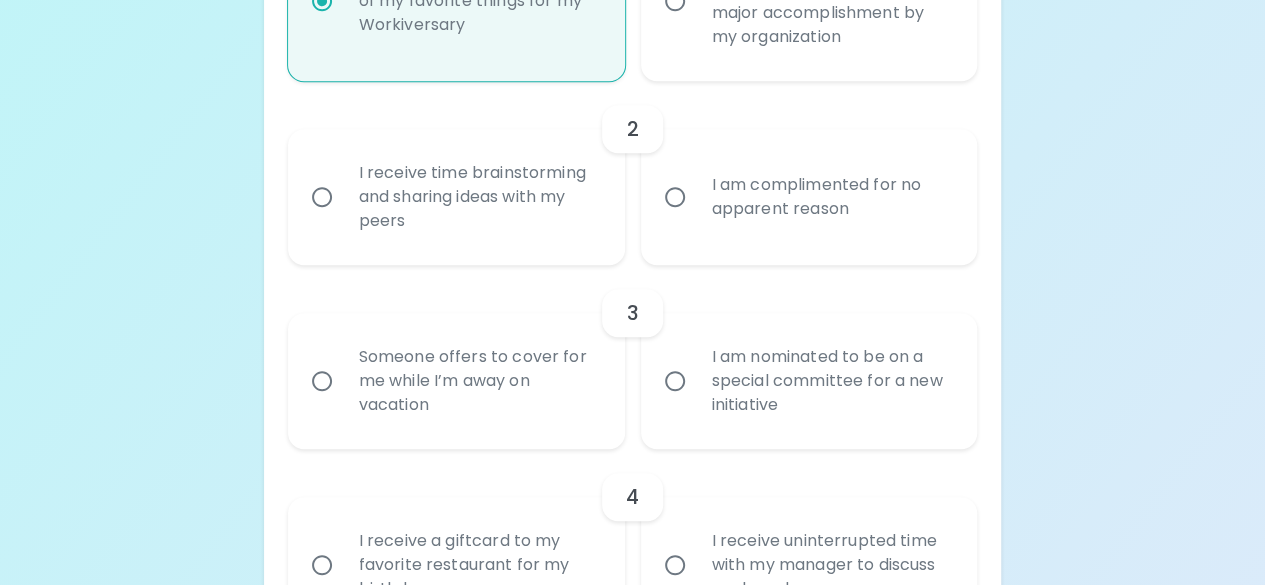 click on "Someone offers to cover for me while I’m away on vacation" at bounding box center (478, 381) 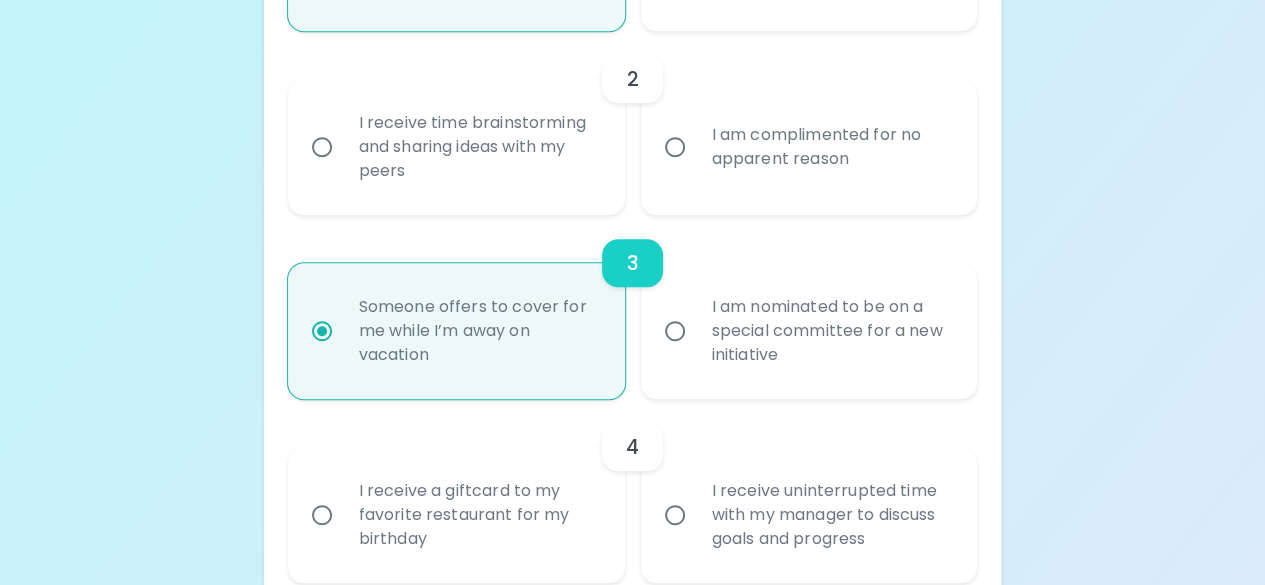 scroll, scrollTop: 766, scrollLeft: 0, axis: vertical 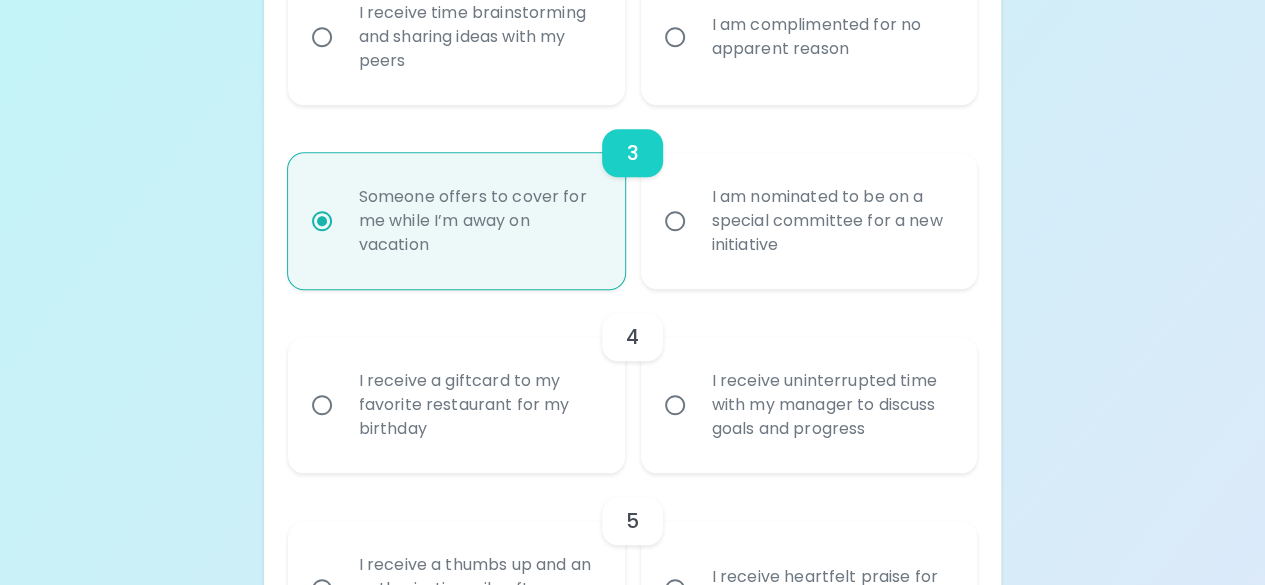 radio on "true" 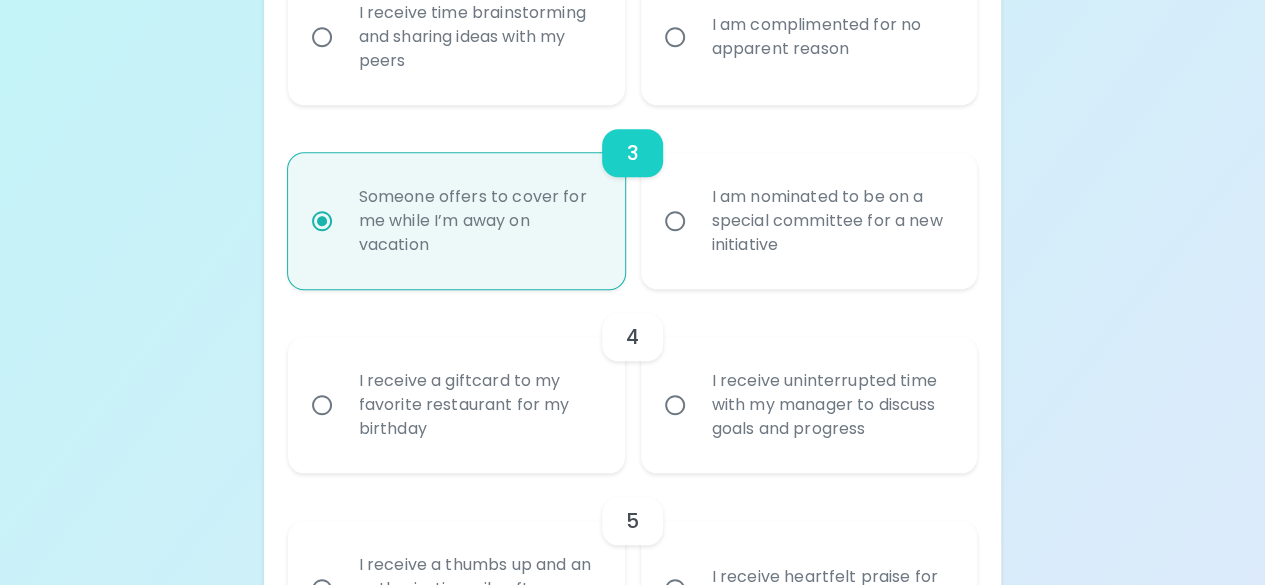 radio on "false" 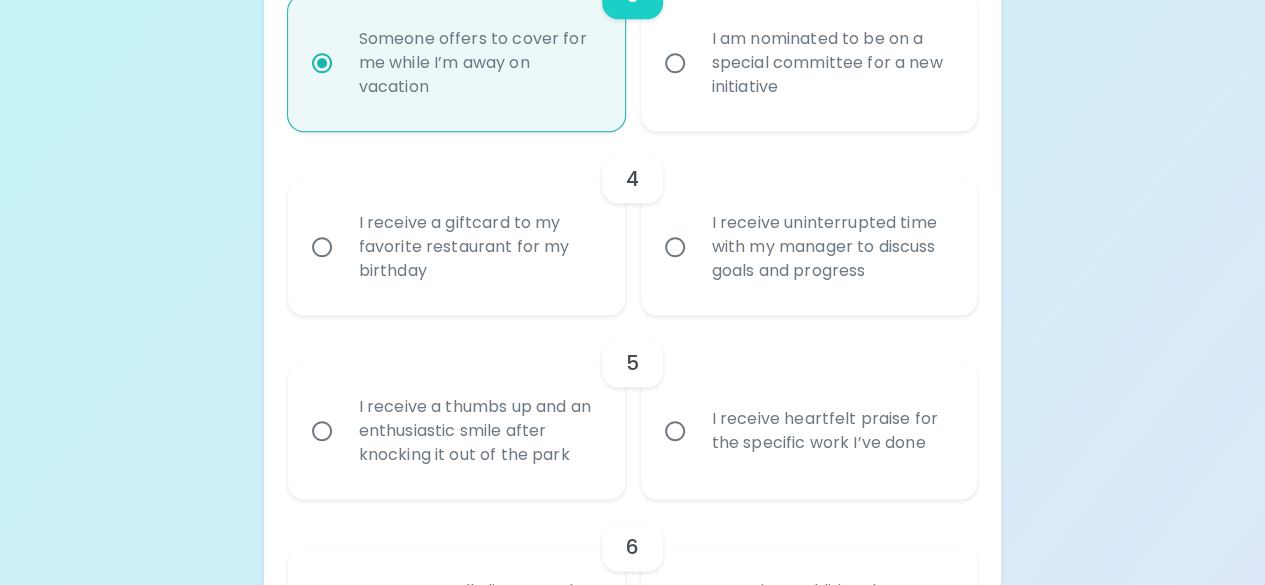 scroll, scrollTop: 926, scrollLeft: 0, axis: vertical 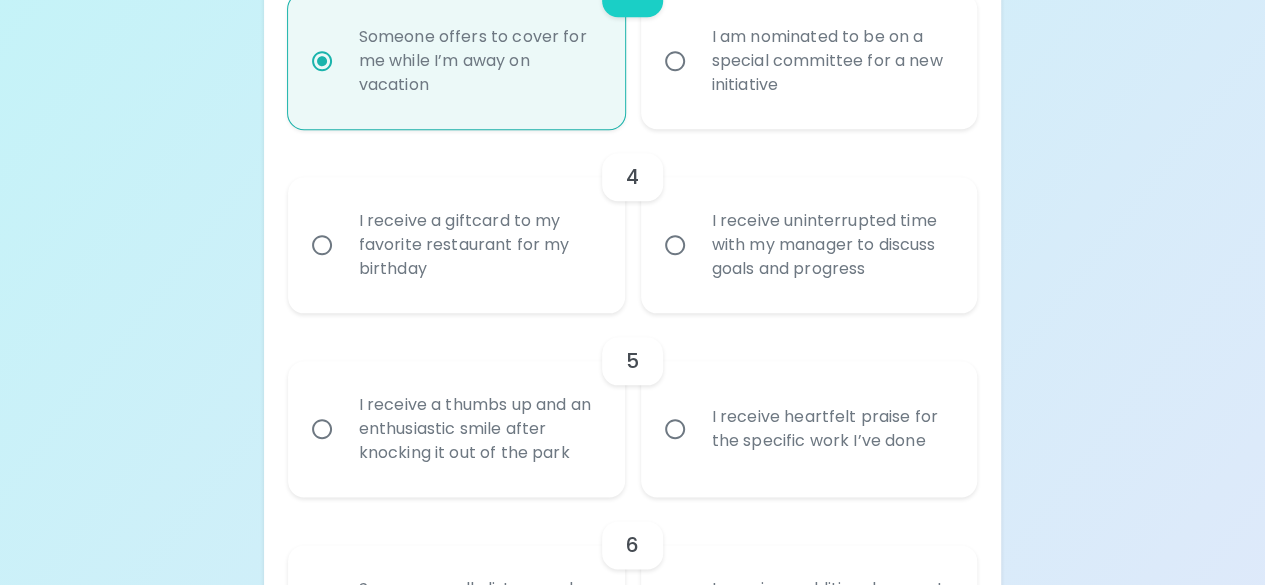 radio on "true" 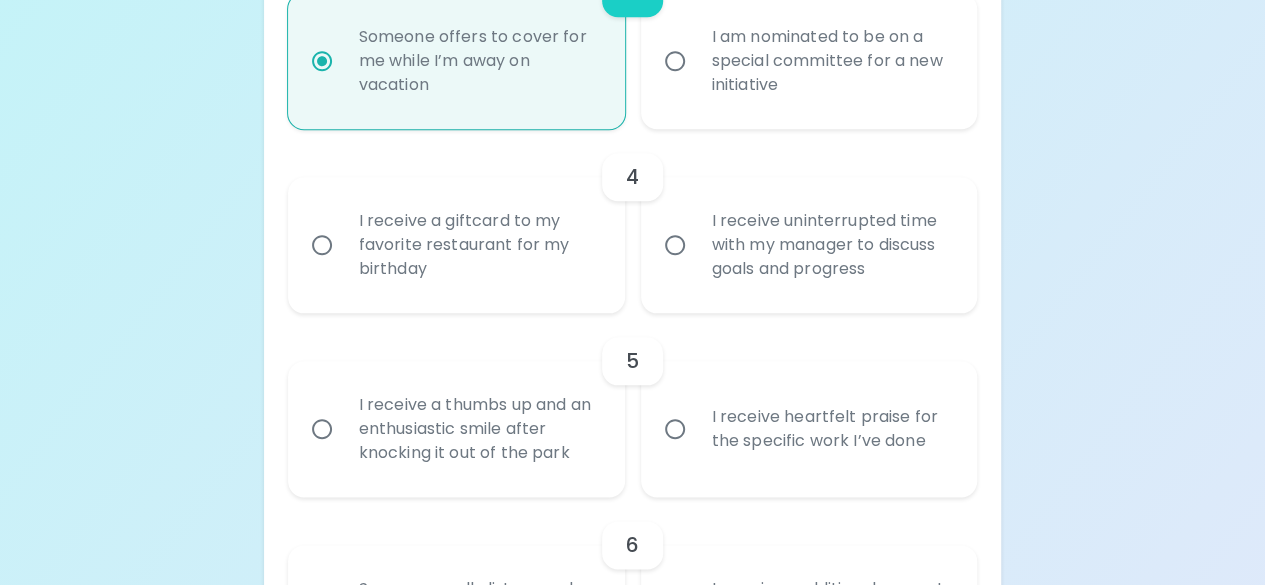 radio on "false" 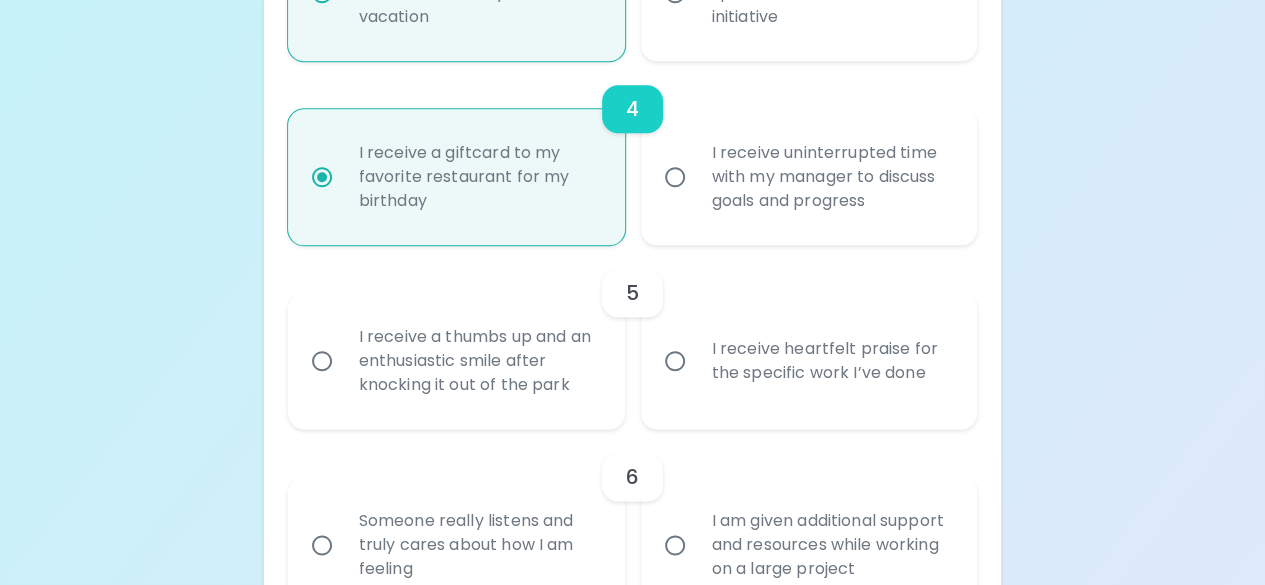 scroll, scrollTop: 1086, scrollLeft: 0, axis: vertical 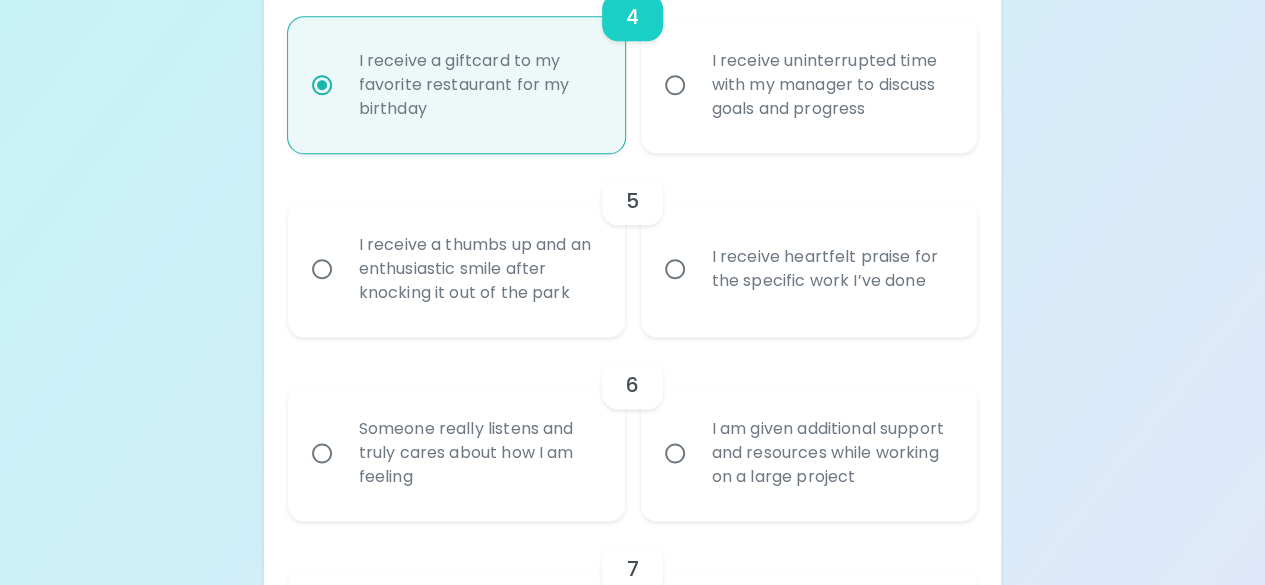radio on "true" 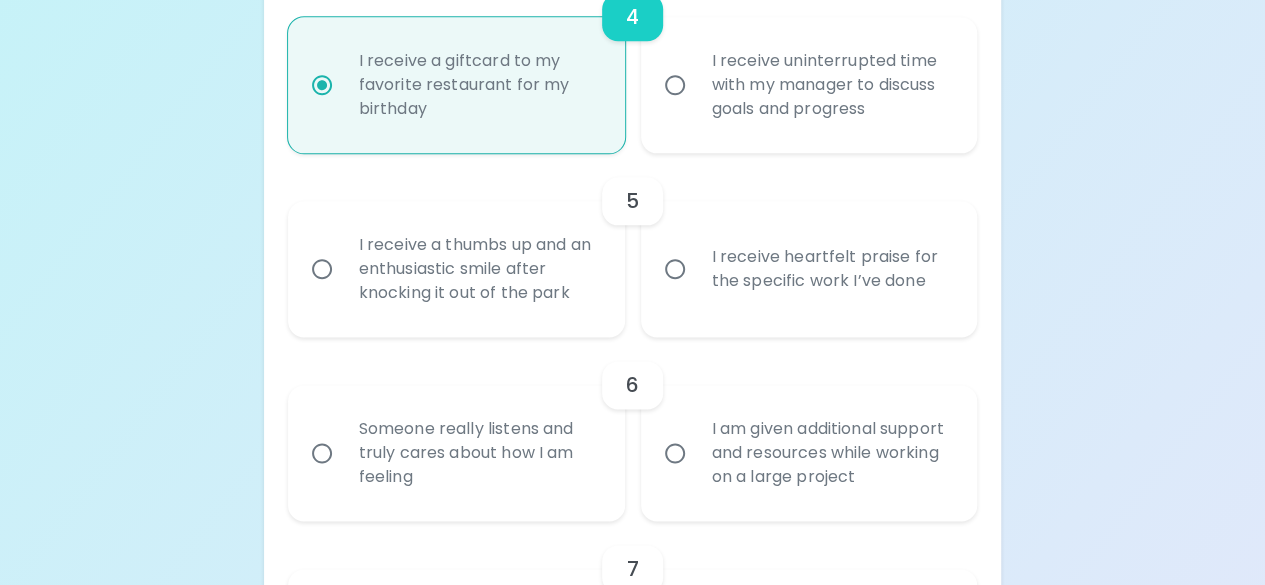 radio on "false" 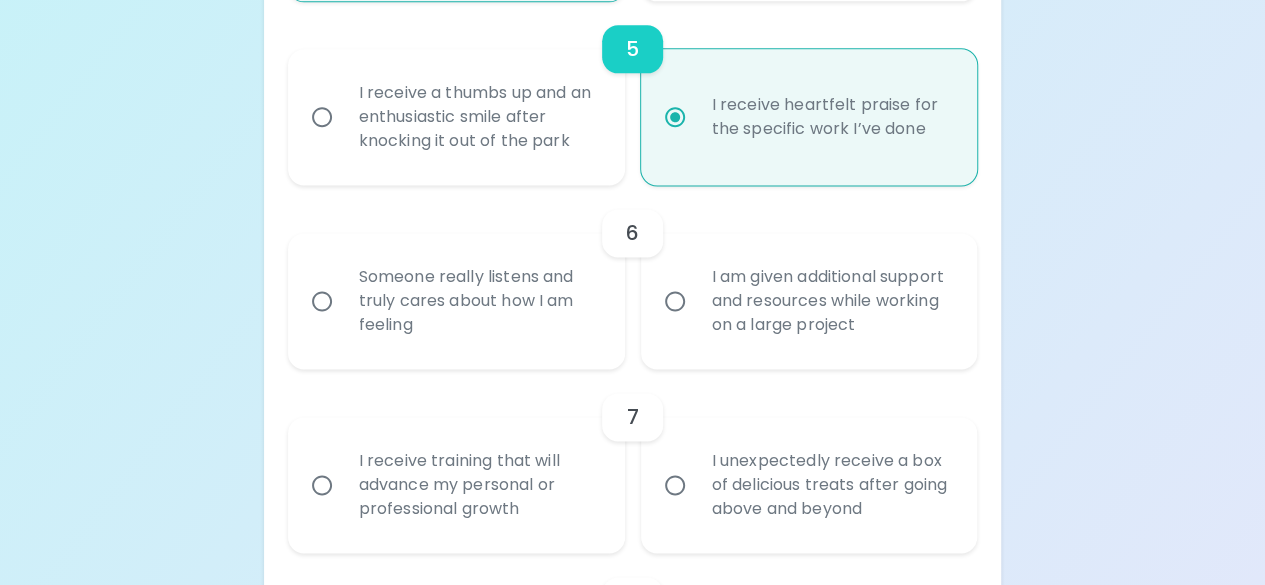 scroll, scrollTop: 1246, scrollLeft: 0, axis: vertical 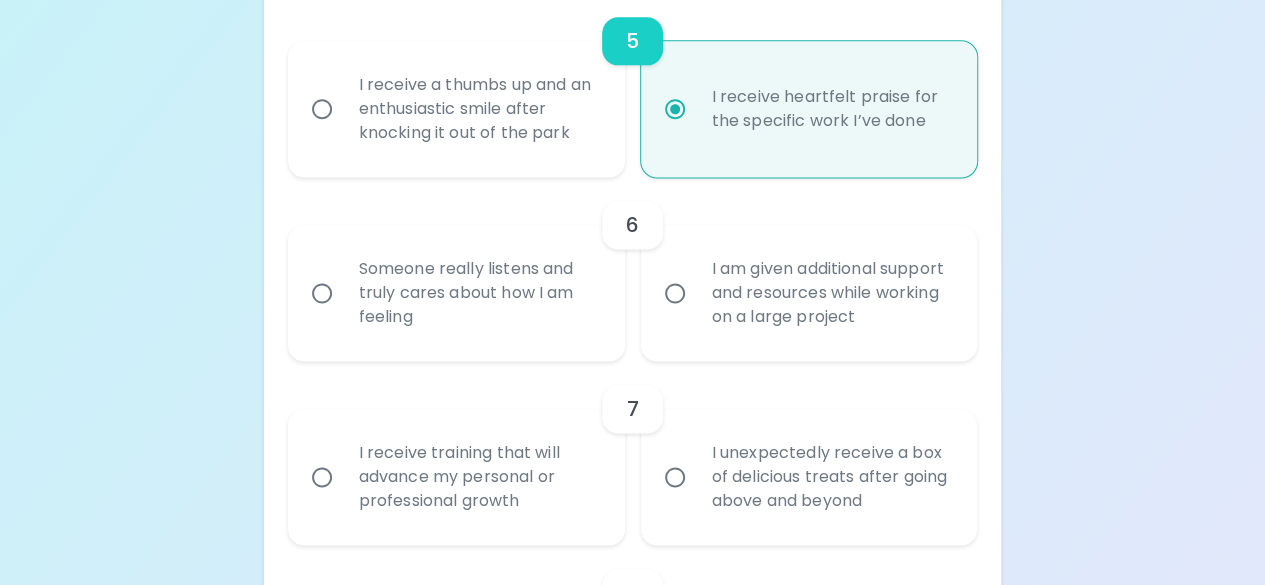 radio on "true" 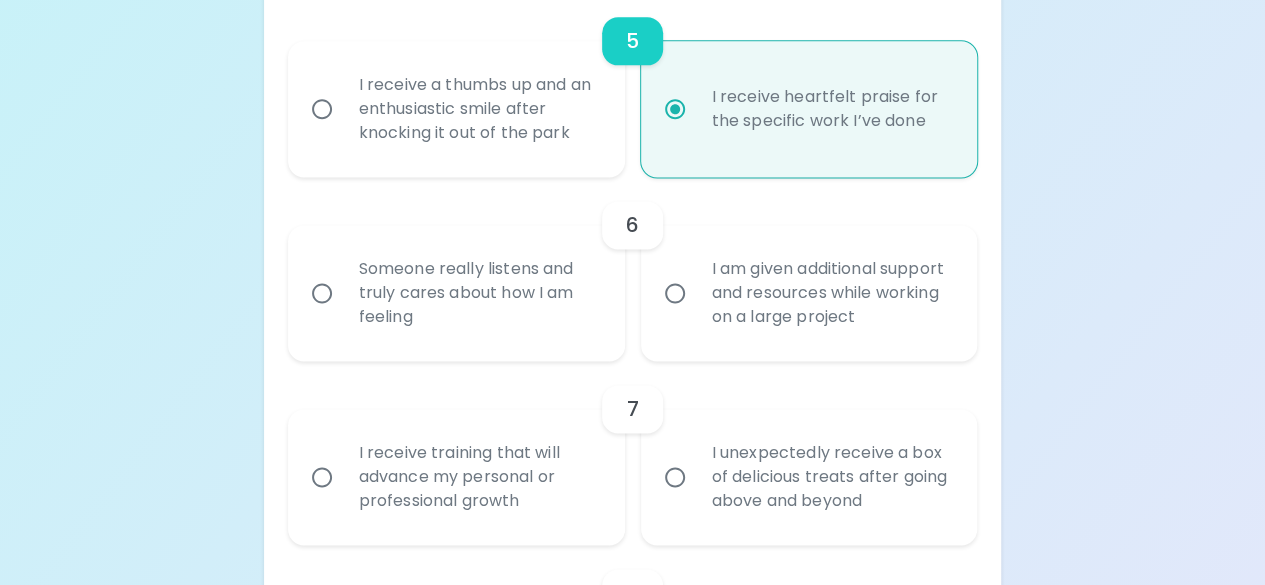 radio on "false" 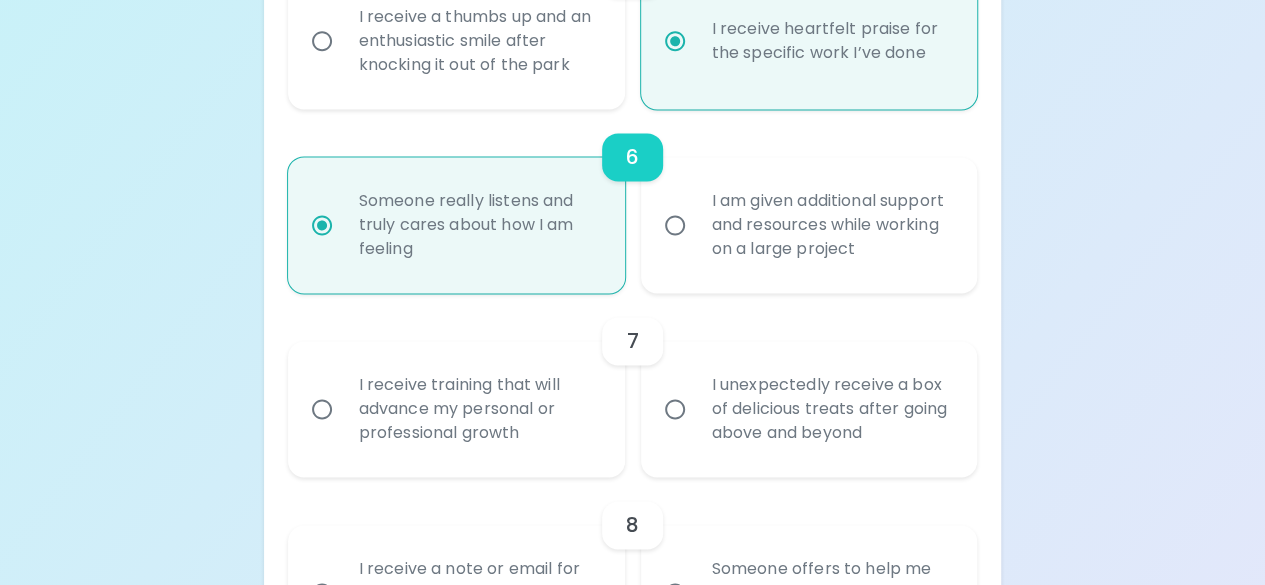 scroll, scrollTop: 1406, scrollLeft: 0, axis: vertical 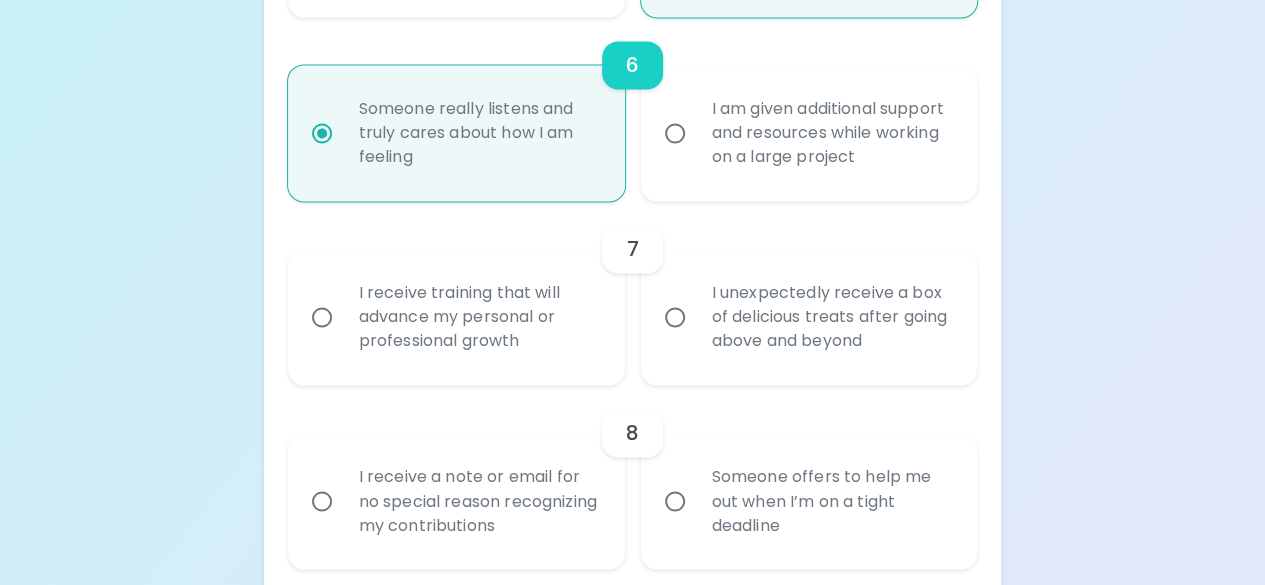 radio on "true" 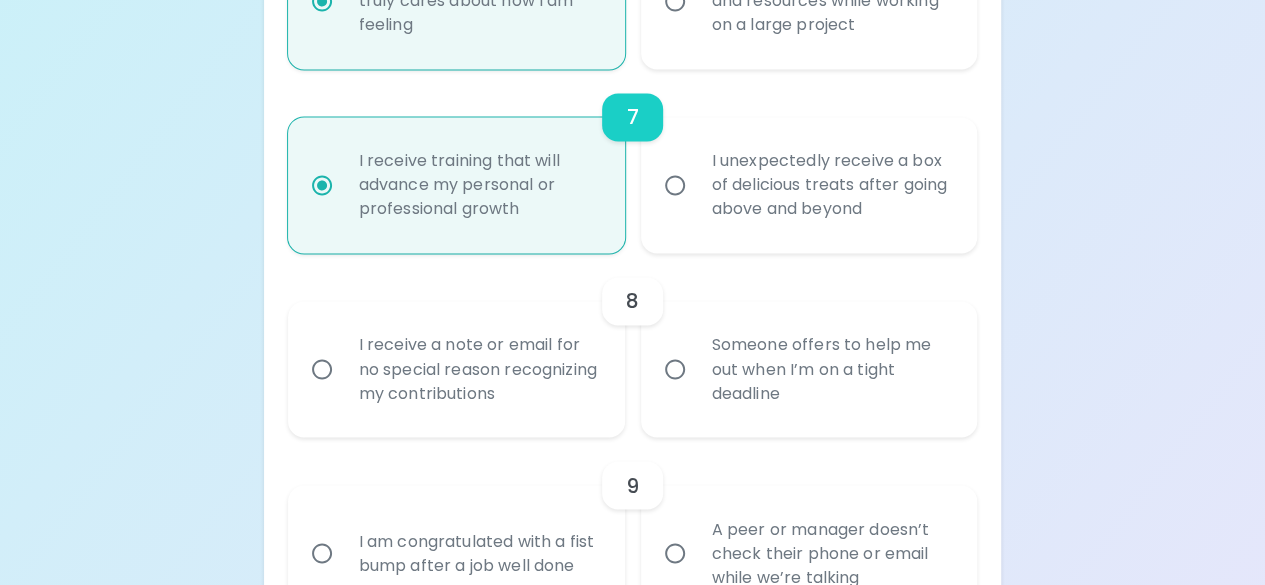 scroll, scrollTop: 1566, scrollLeft: 0, axis: vertical 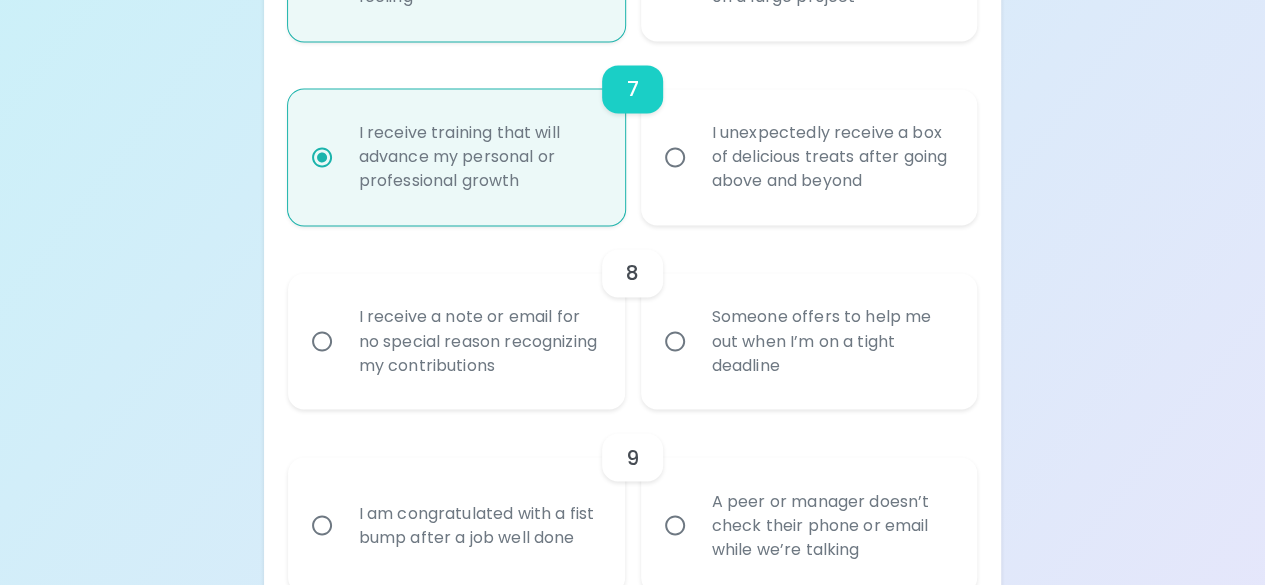 radio on "true" 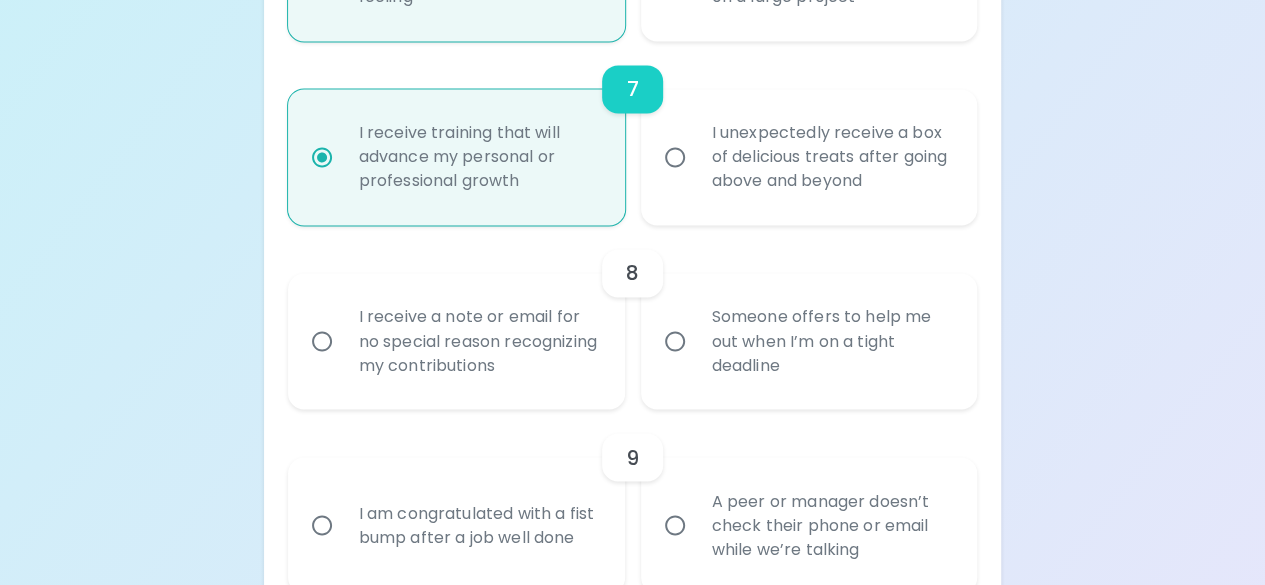 radio on "false" 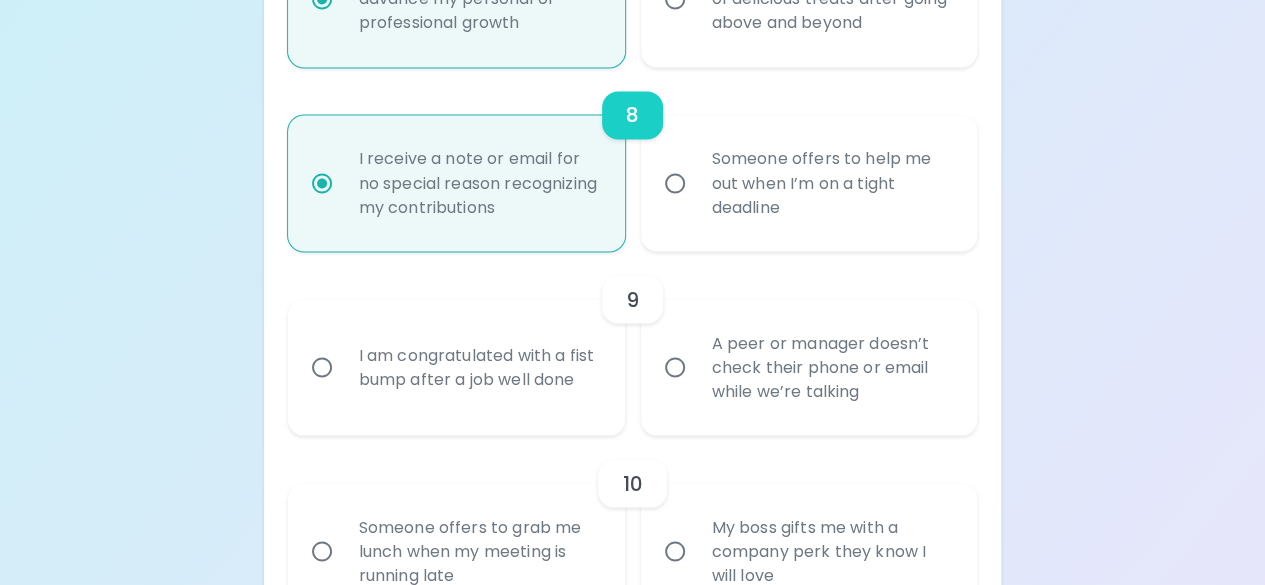 scroll, scrollTop: 1726, scrollLeft: 0, axis: vertical 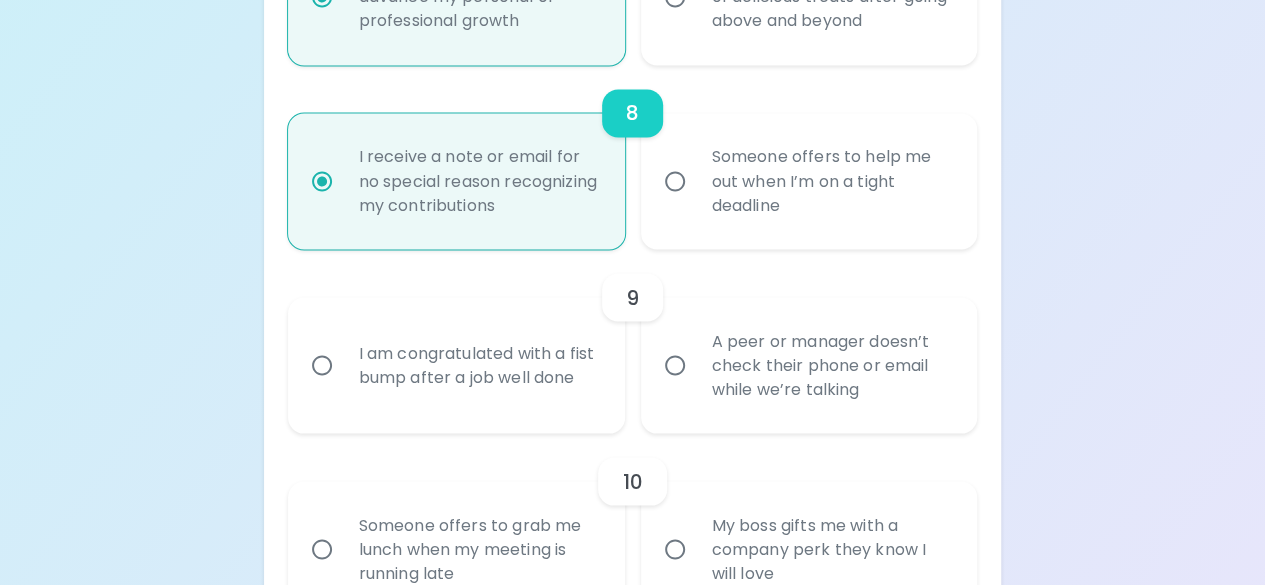 radio on "true" 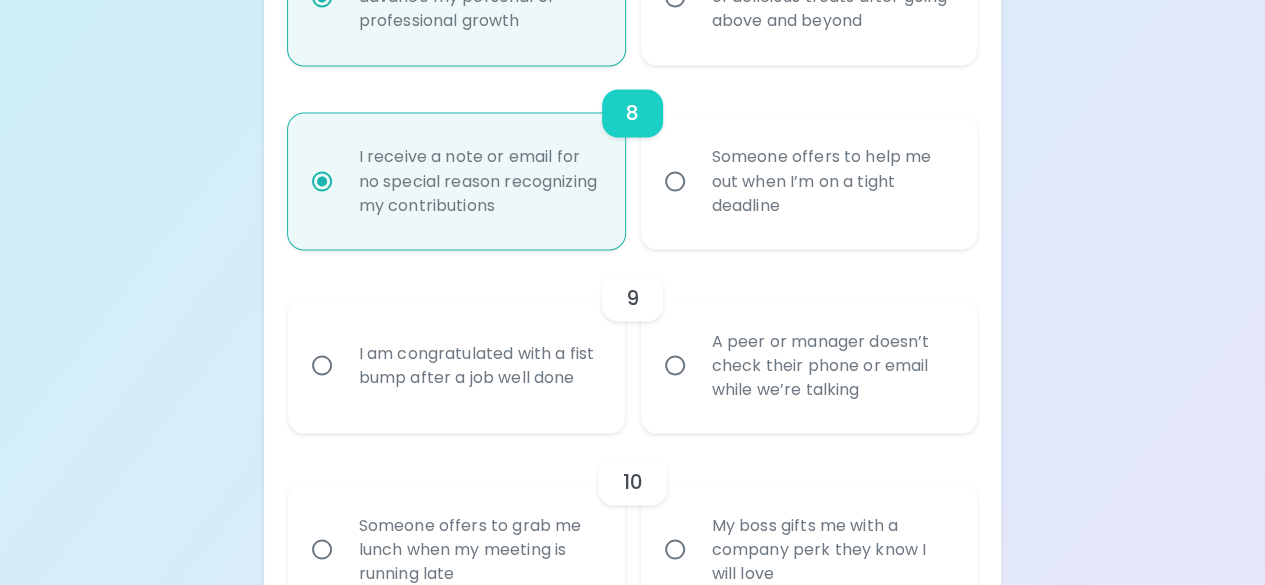 radio on "false" 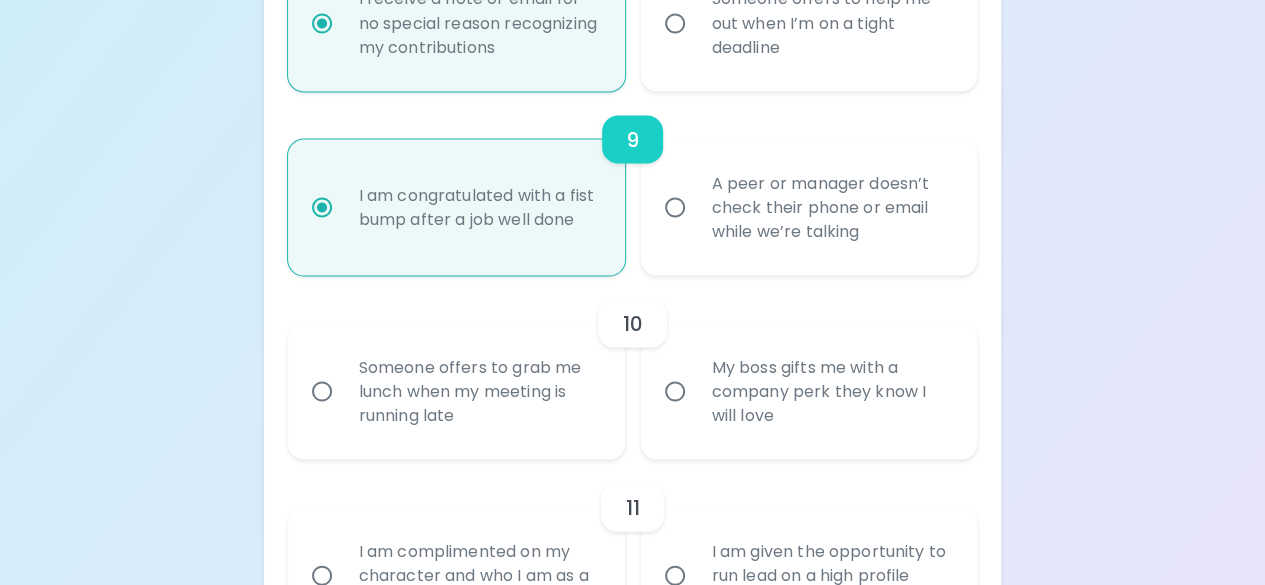 scroll, scrollTop: 1886, scrollLeft: 0, axis: vertical 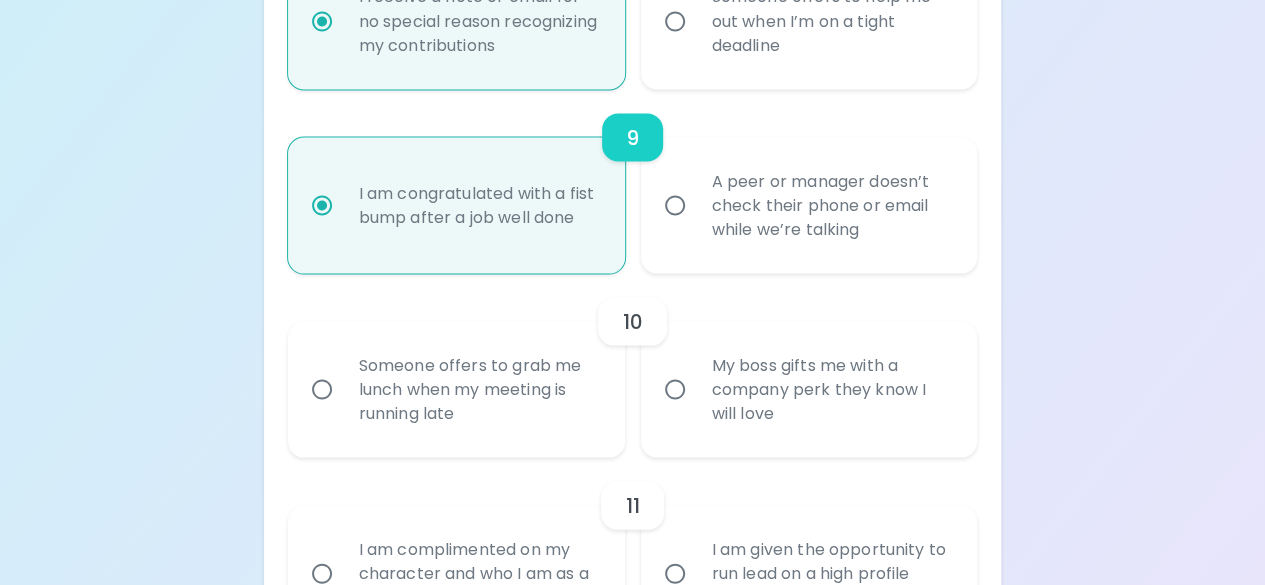 radio on "true" 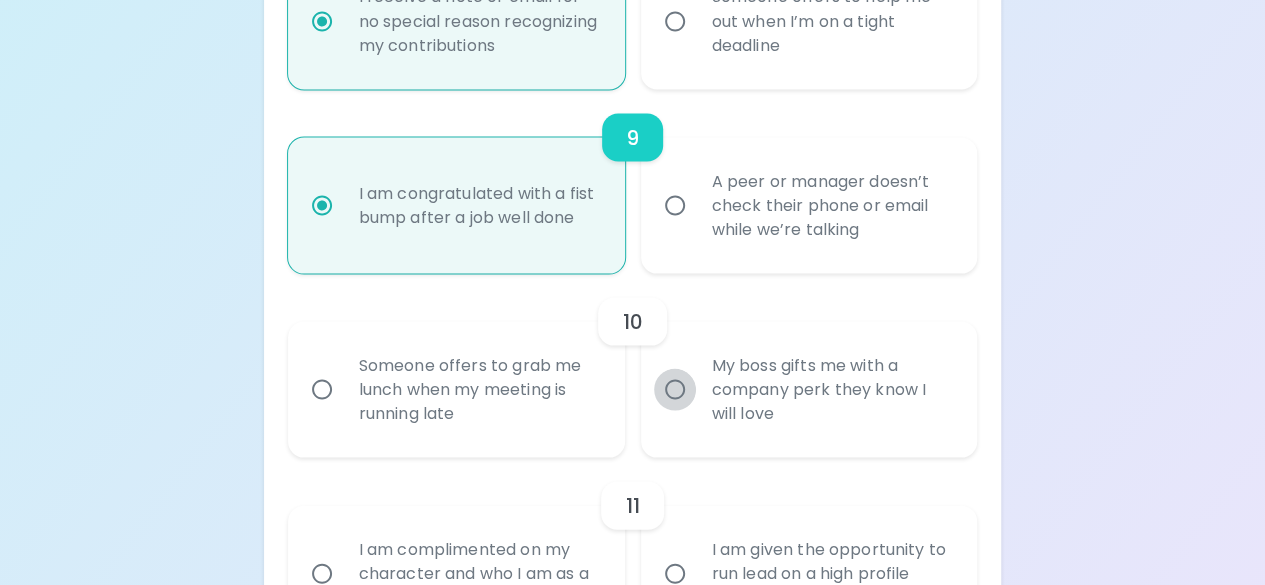 click on "My boss gifts me with a company perk they know I will love" at bounding box center (675, 389) 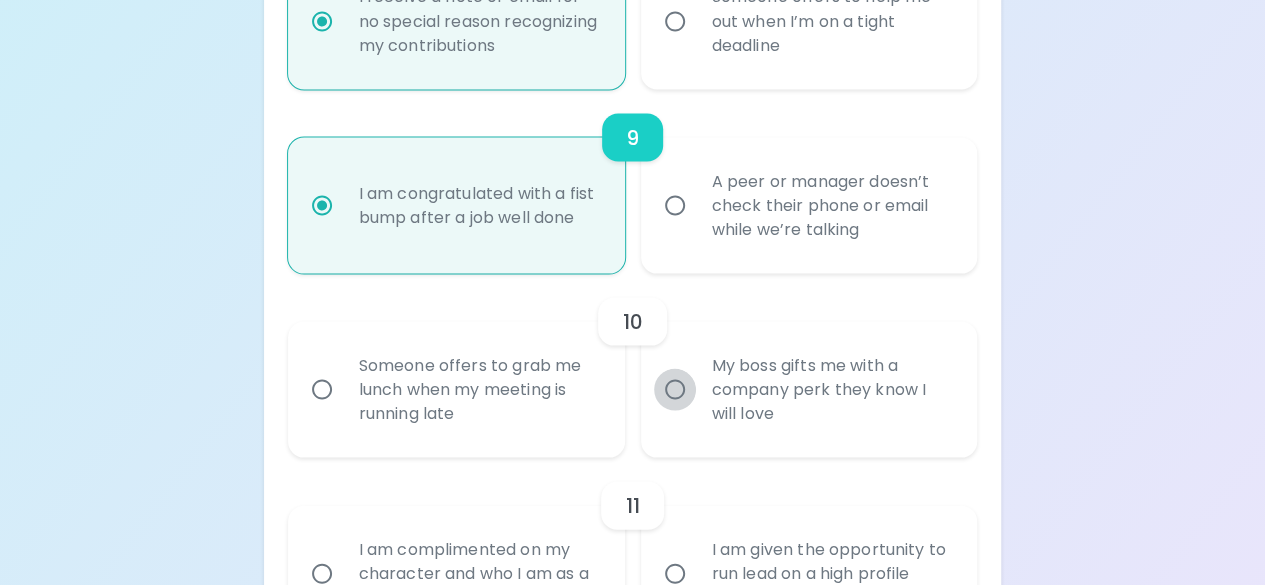 radio on "false" 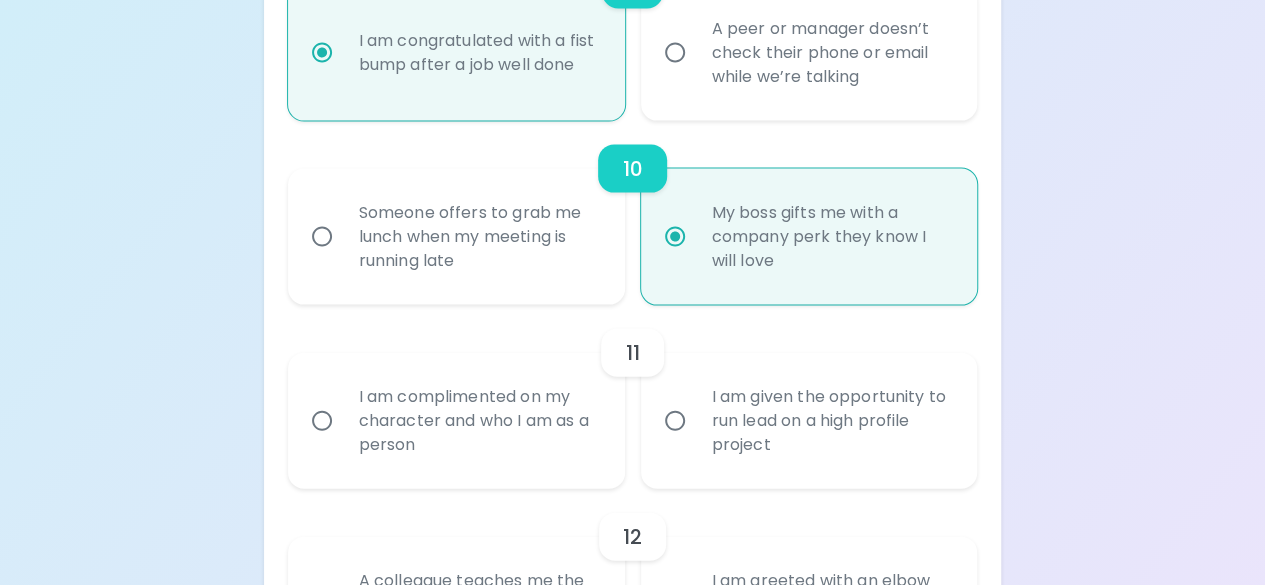scroll, scrollTop: 2046, scrollLeft: 0, axis: vertical 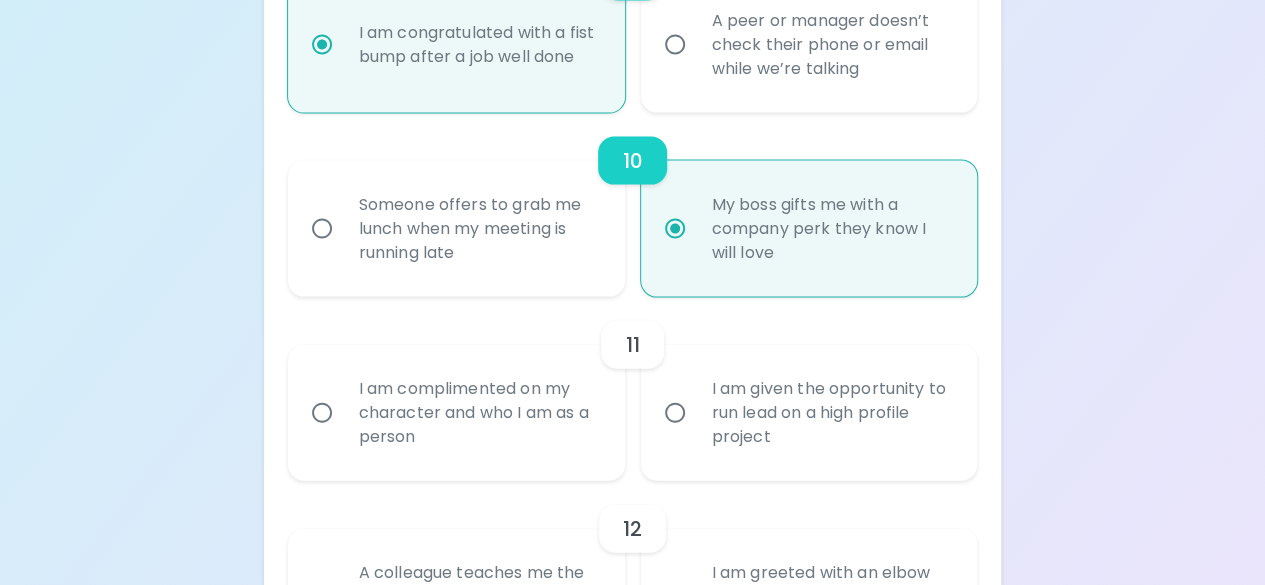 radio on "true" 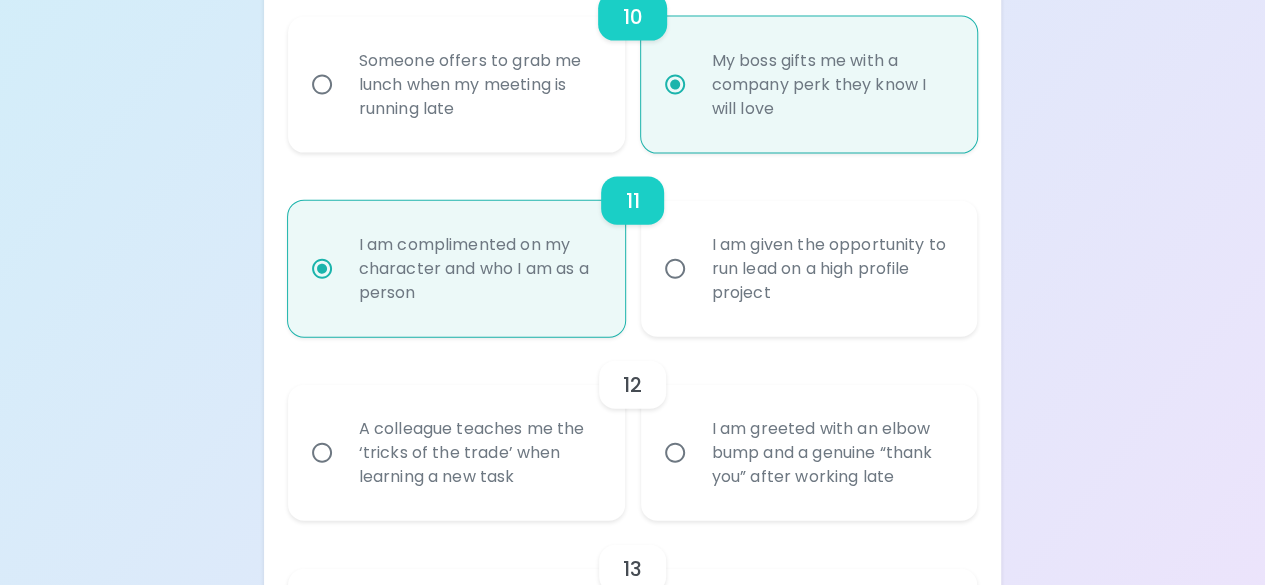 scroll, scrollTop: 2206, scrollLeft: 0, axis: vertical 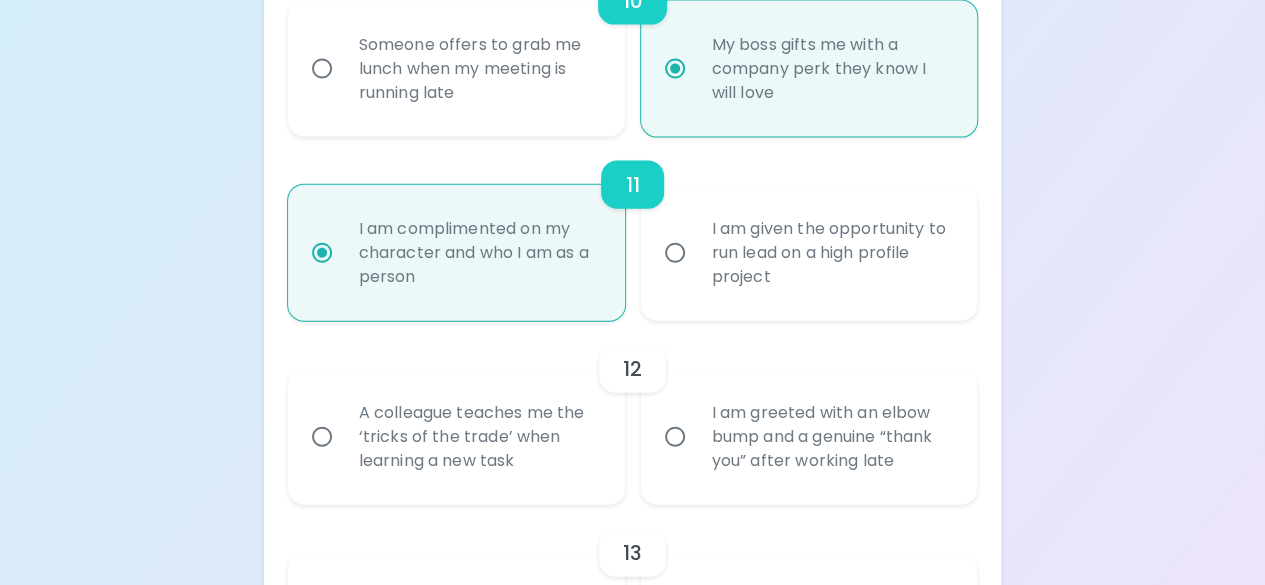 radio on "true" 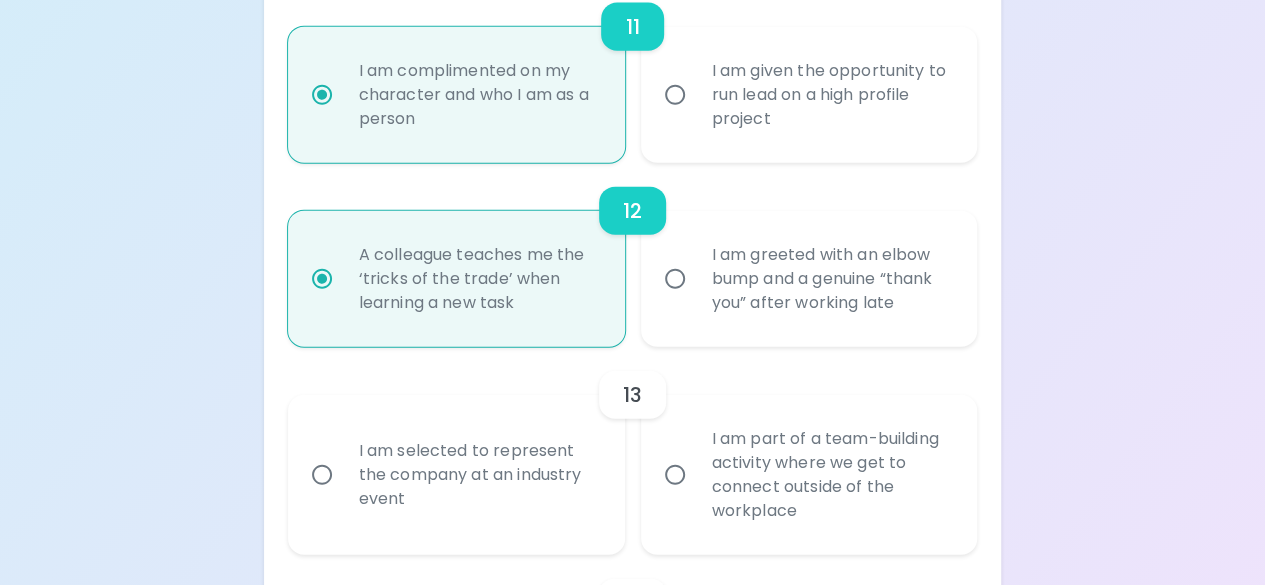 scroll, scrollTop: 2366, scrollLeft: 0, axis: vertical 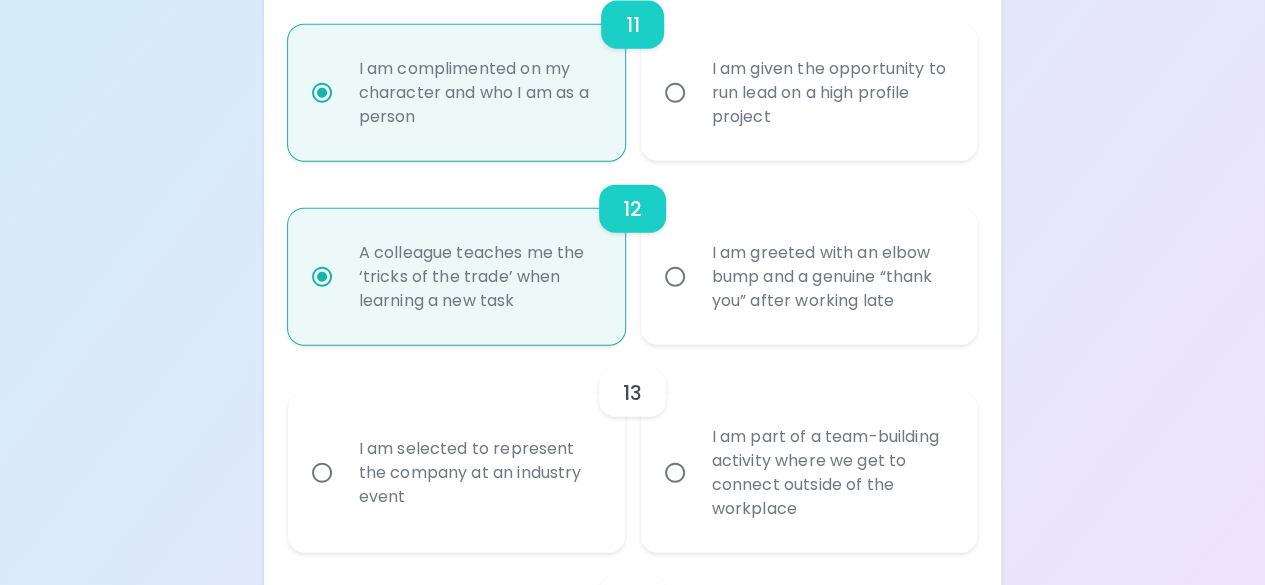 radio on "true" 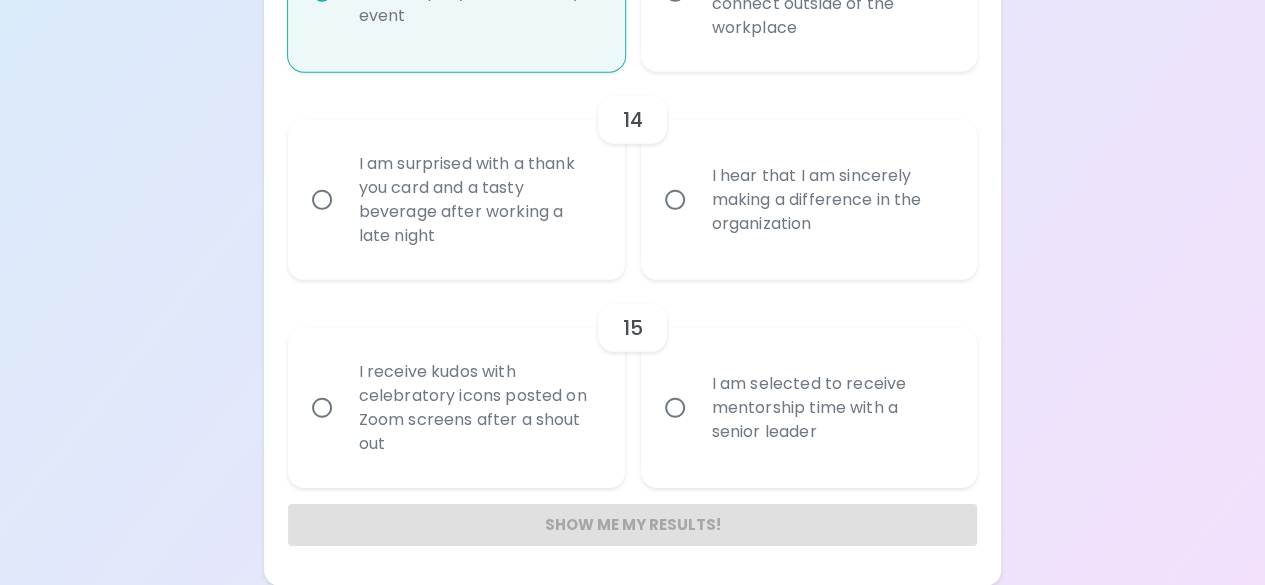 scroll, scrollTop: 2846, scrollLeft: 0, axis: vertical 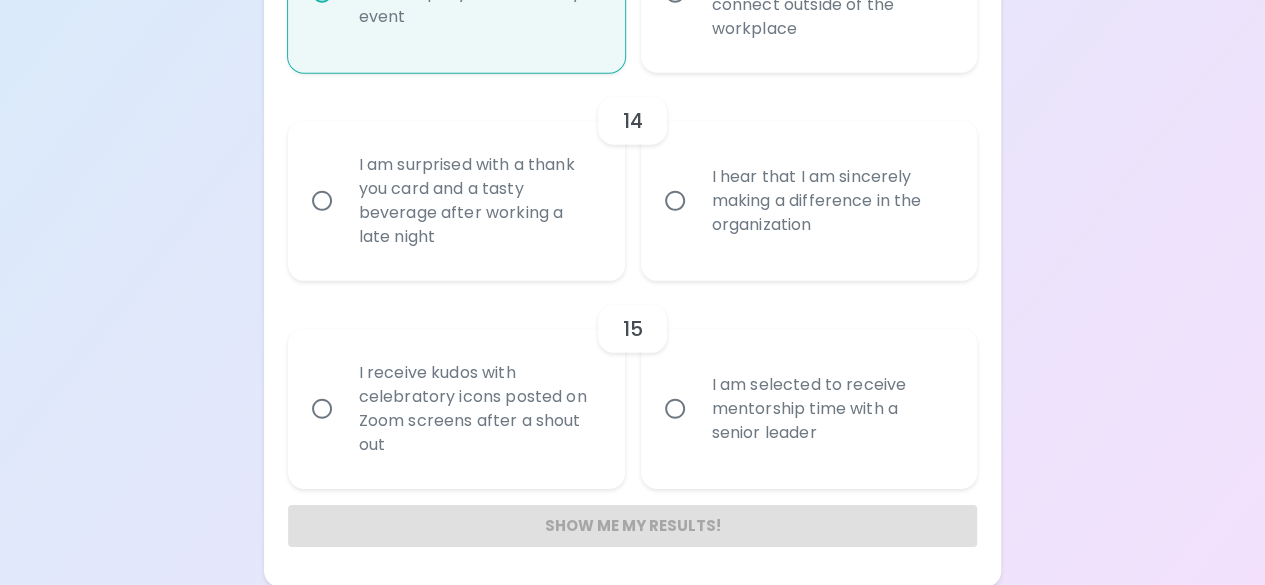 radio on "true" 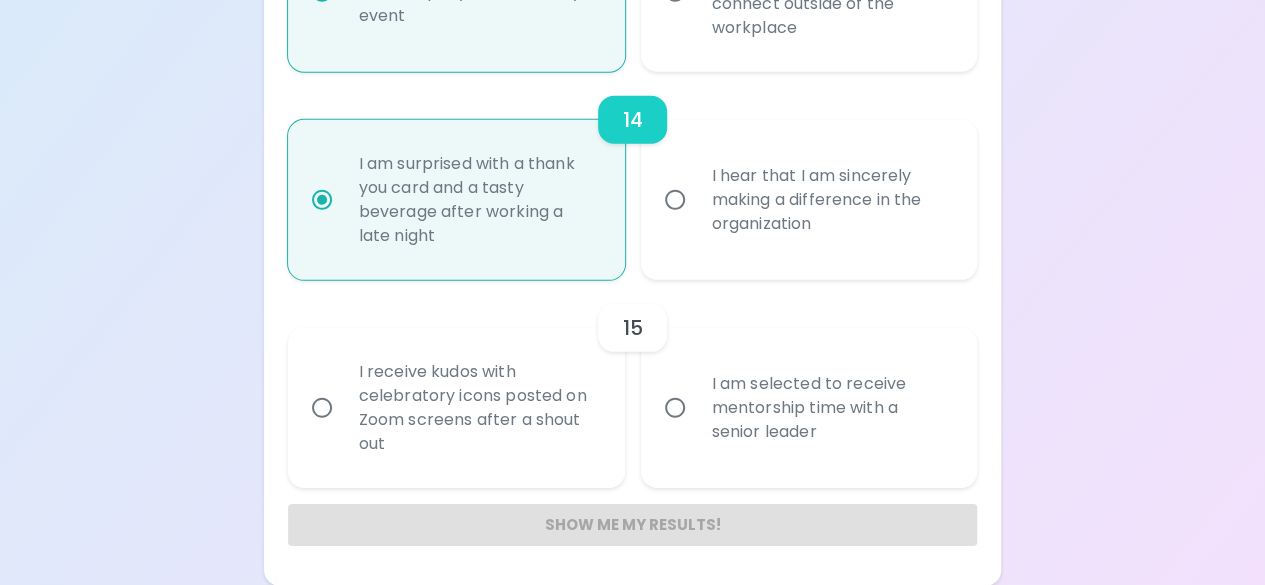 radio on "true" 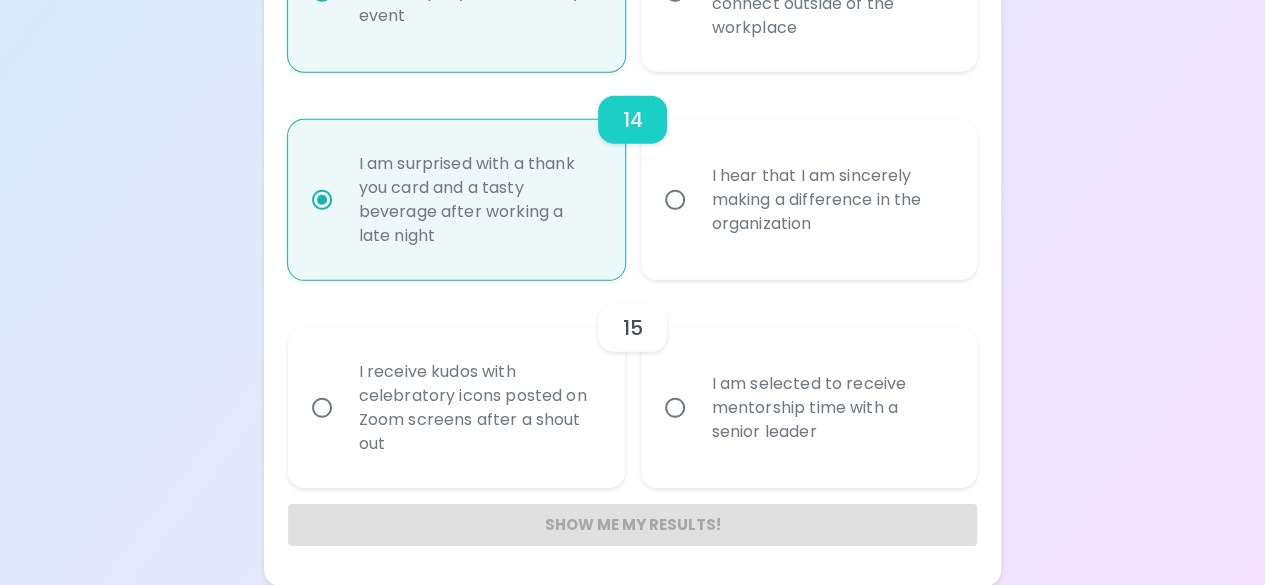 radio on "false" 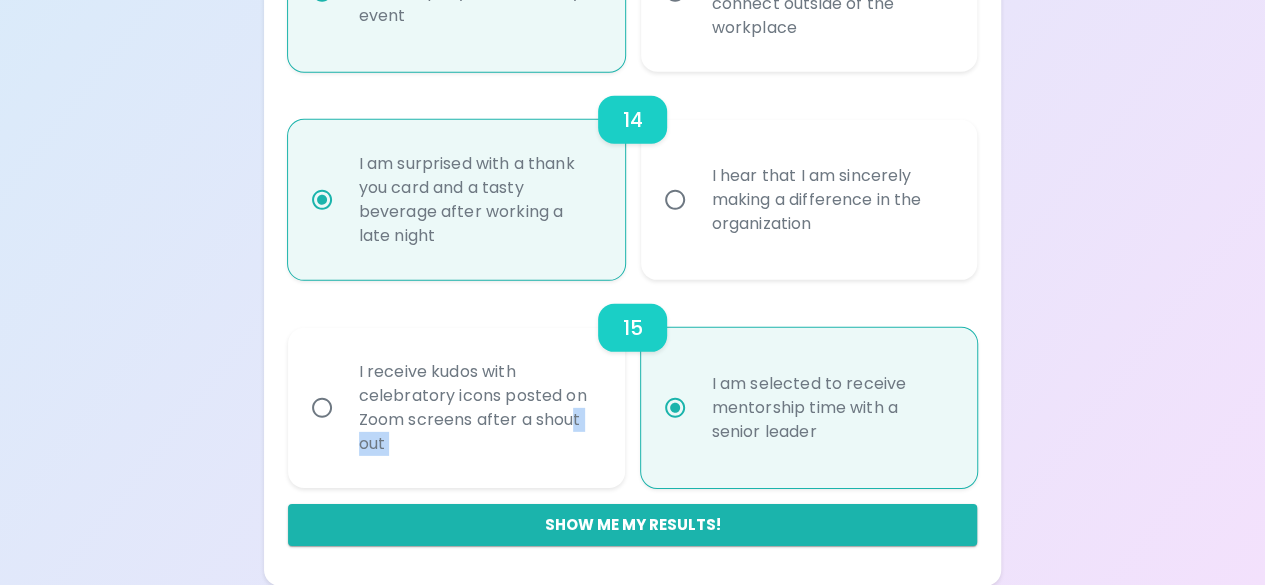 drag, startPoint x: 676, startPoint y: 431, endPoint x: 563, endPoint y: 428, distance: 113.03982 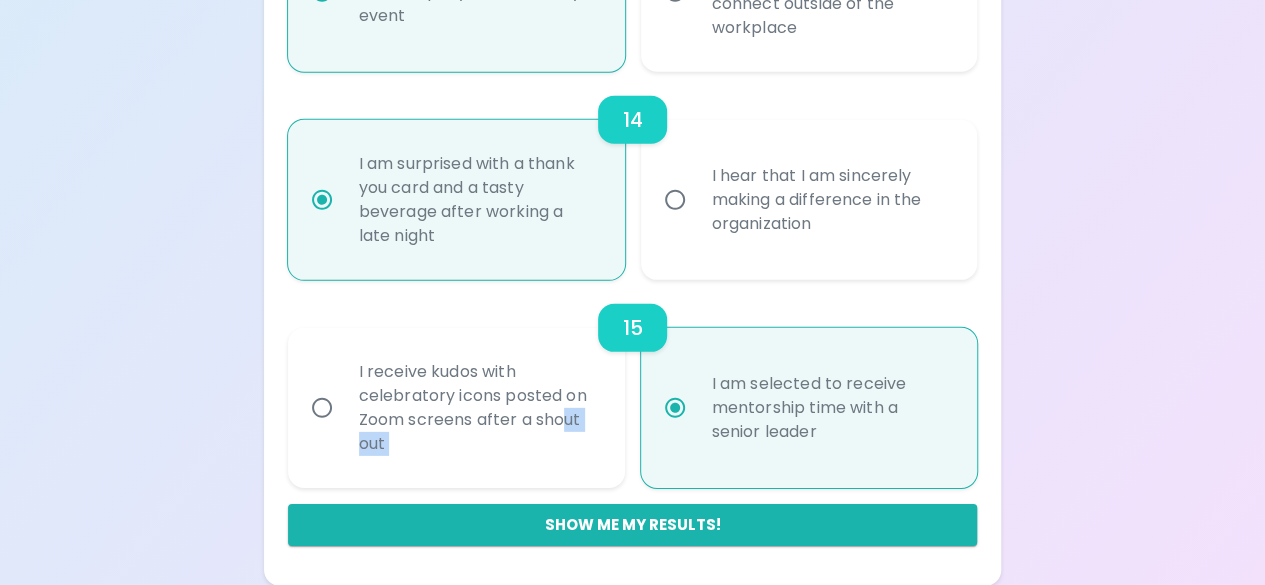 click on "I receive kudos with celebratory icons posted on Zoom screens after a shout out" at bounding box center (478, 408) 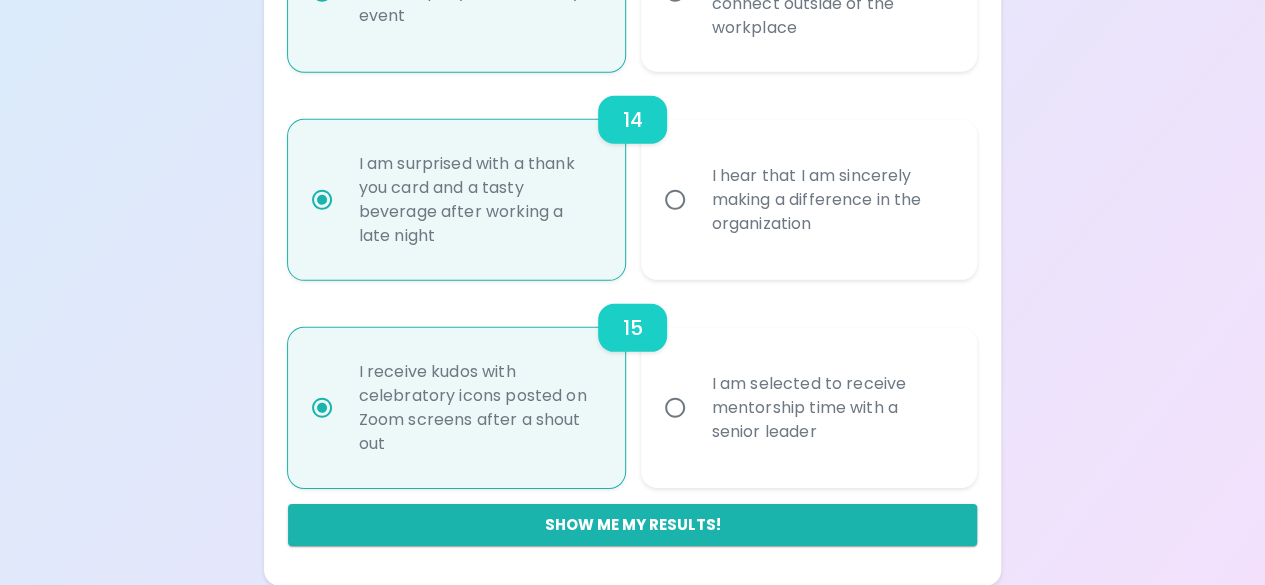 radio on "true" 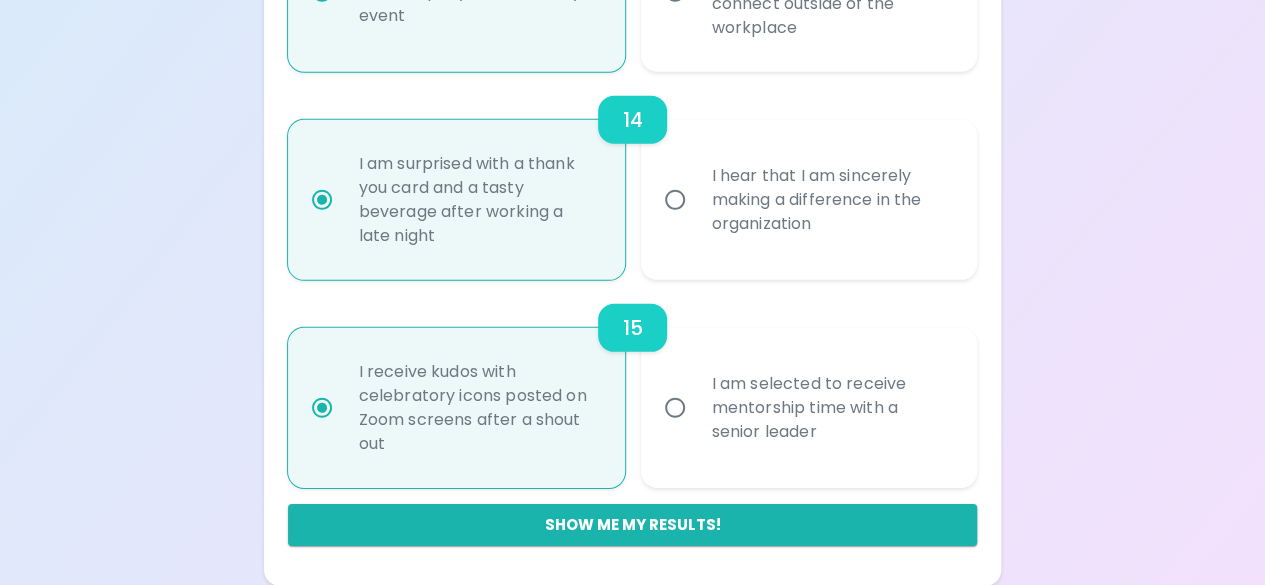 click on "Show me my results!" at bounding box center (633, 517) 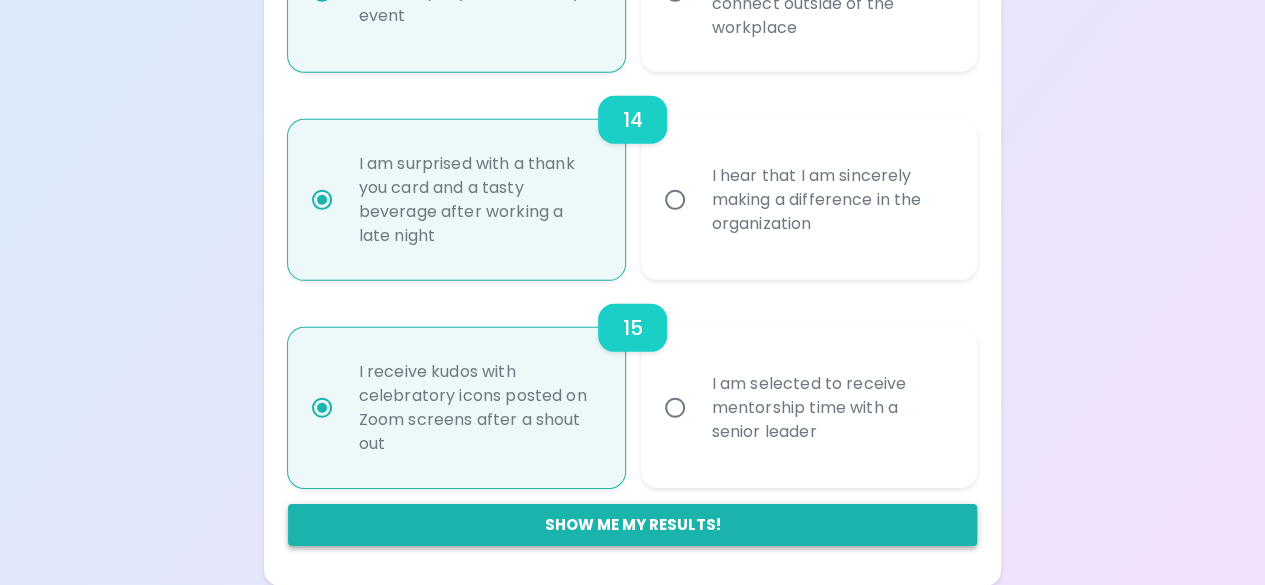click on "Show me my results!" at bounding box center (633, 525) 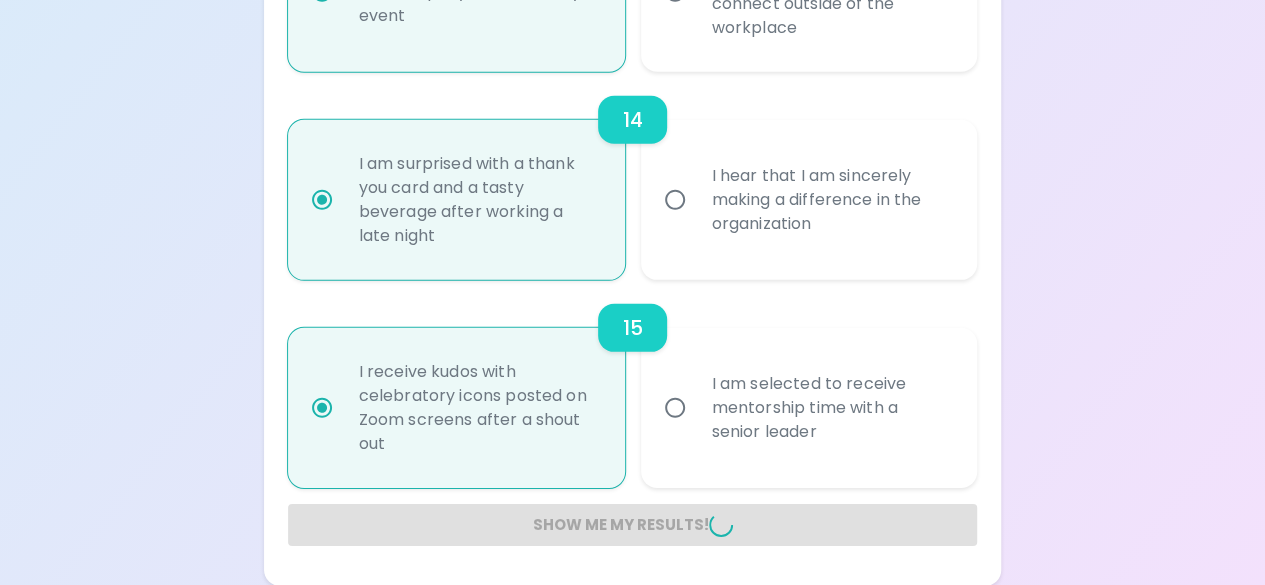 radio on "false" 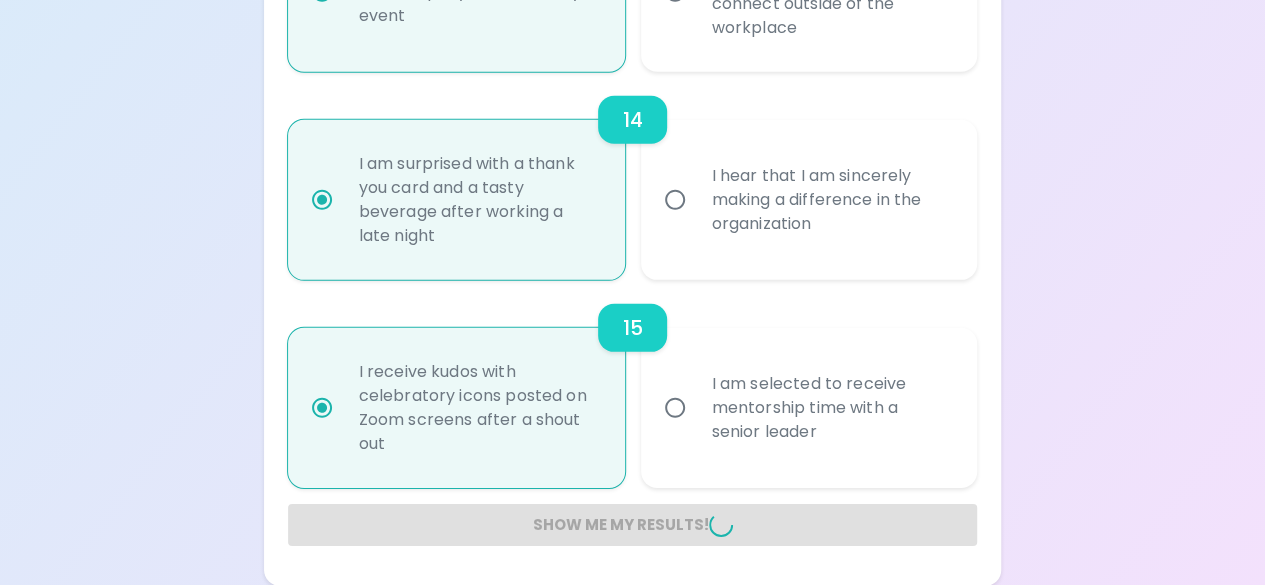 radio on "false" 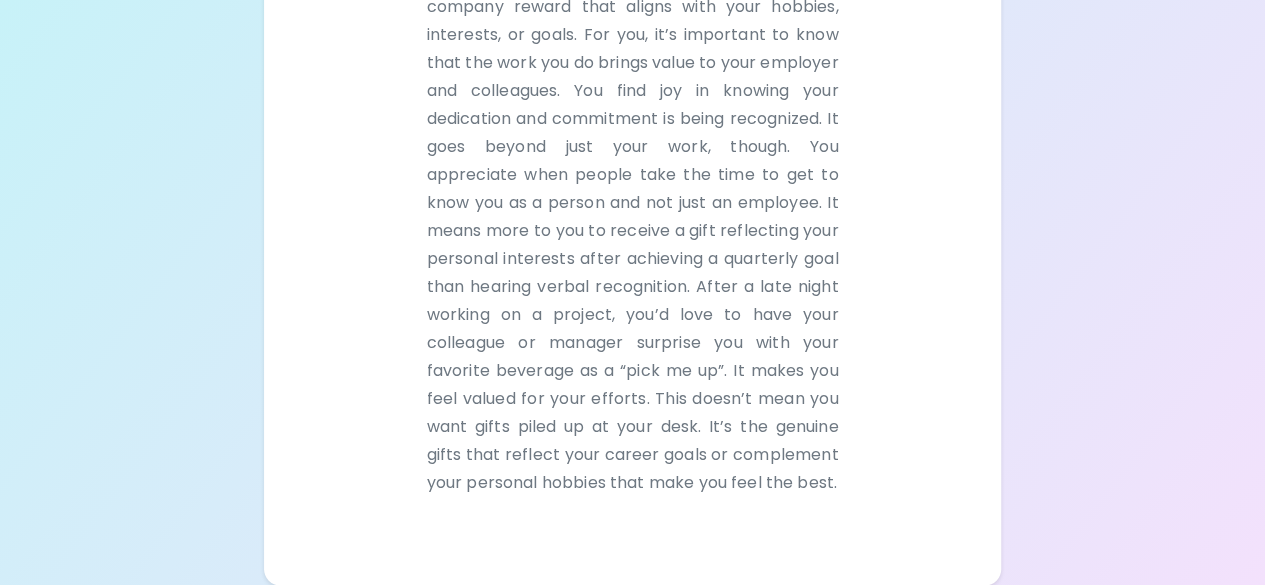 scroll, scrollTop: 672, scrollLeft: 0, axis: vertical 